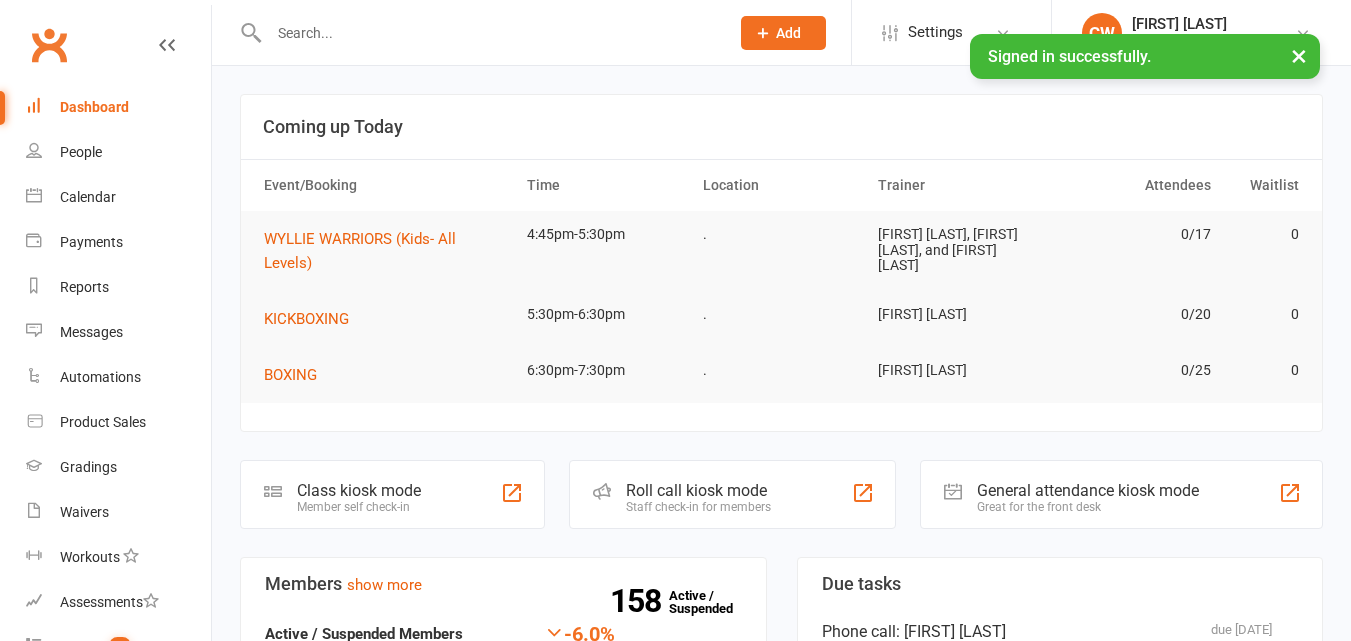 scroll, scrollTop: 0, scrollLeft: 0, axis: both 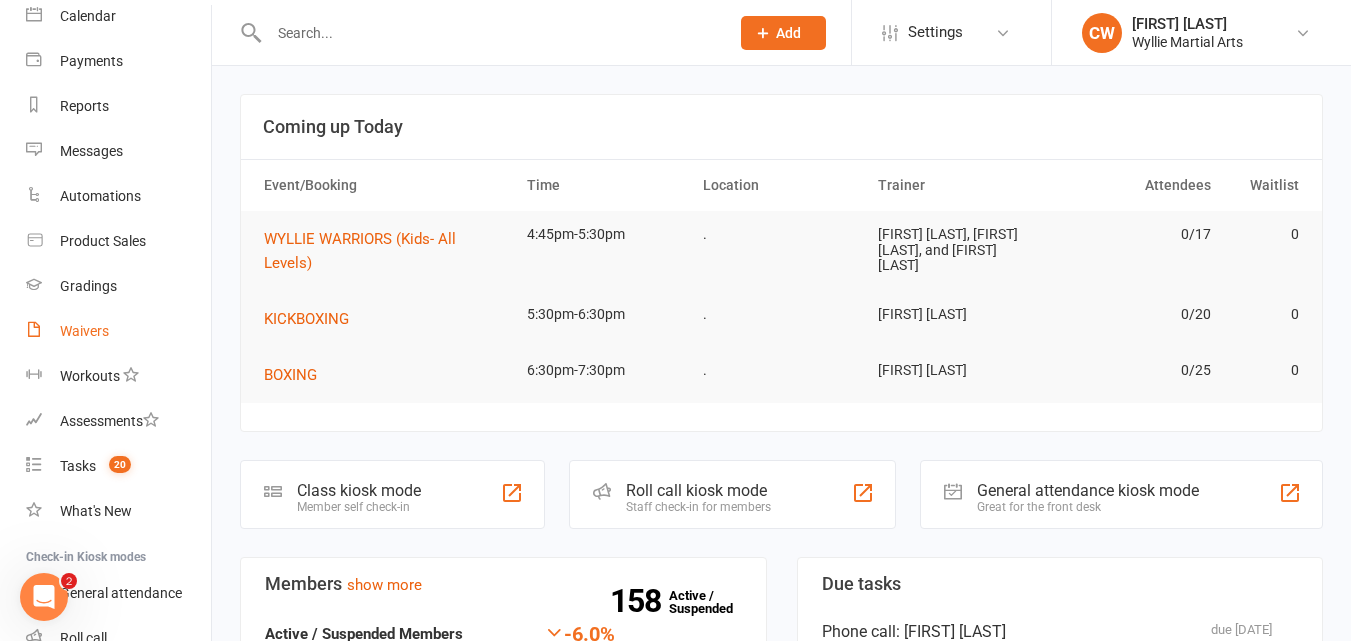 click on "Waivers" at bounding box center [84, 331] 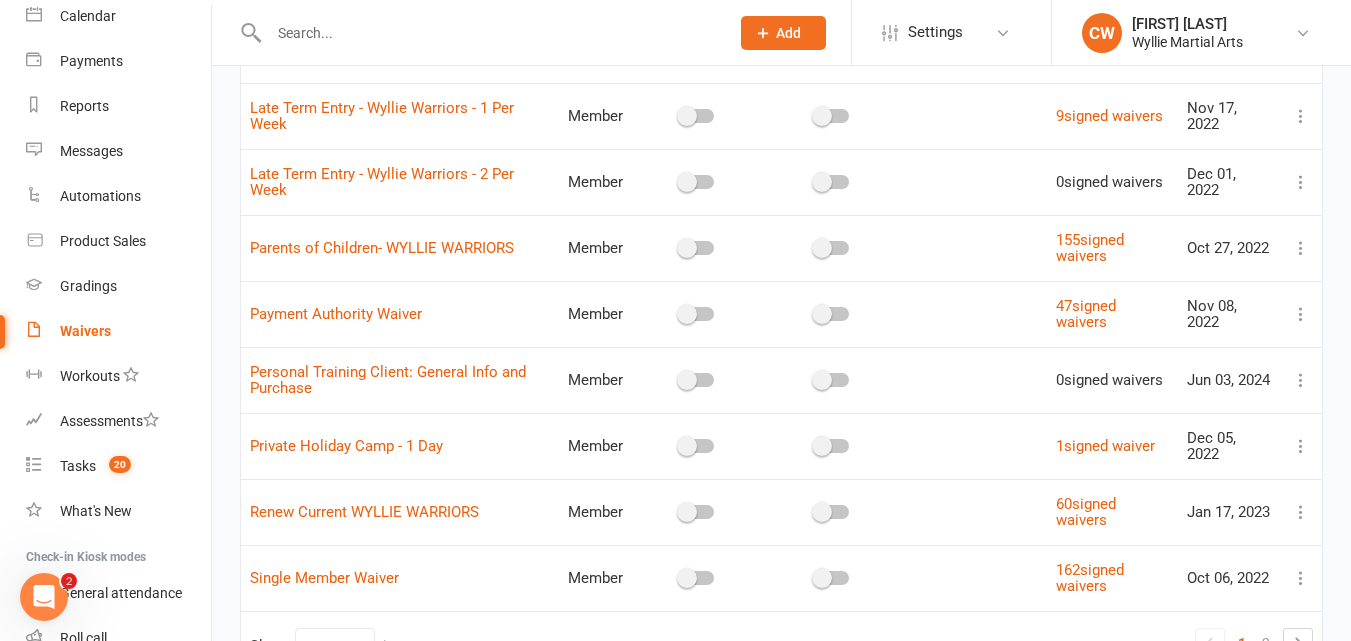 scroll, scrollTop: 453, scrollLeft: 0, axis: vertical 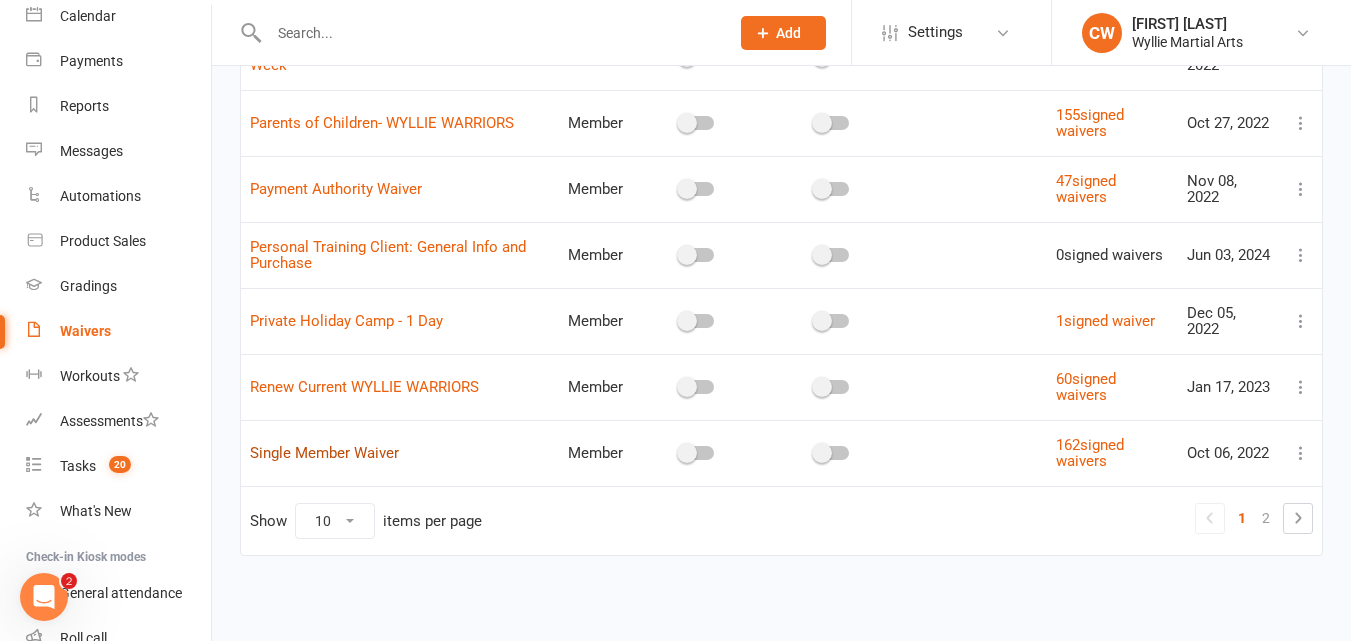 click on "Single Member Waiver" at bounding box center [324, 453] 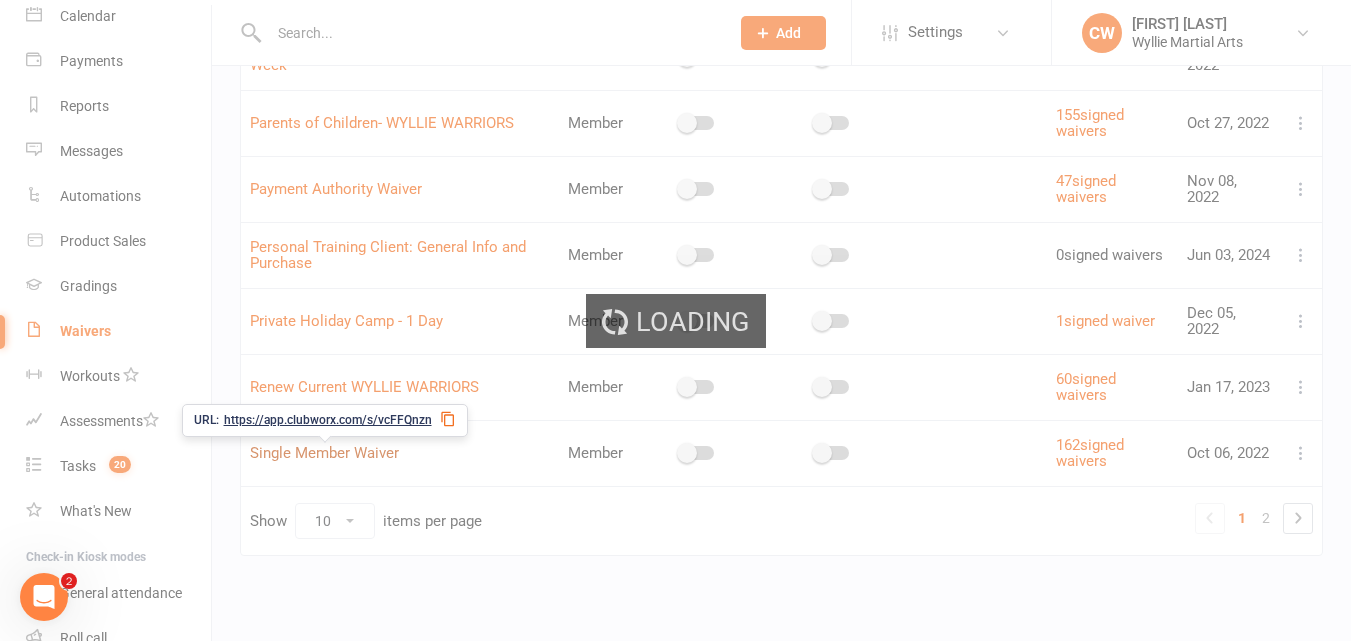 select on "bank_account" 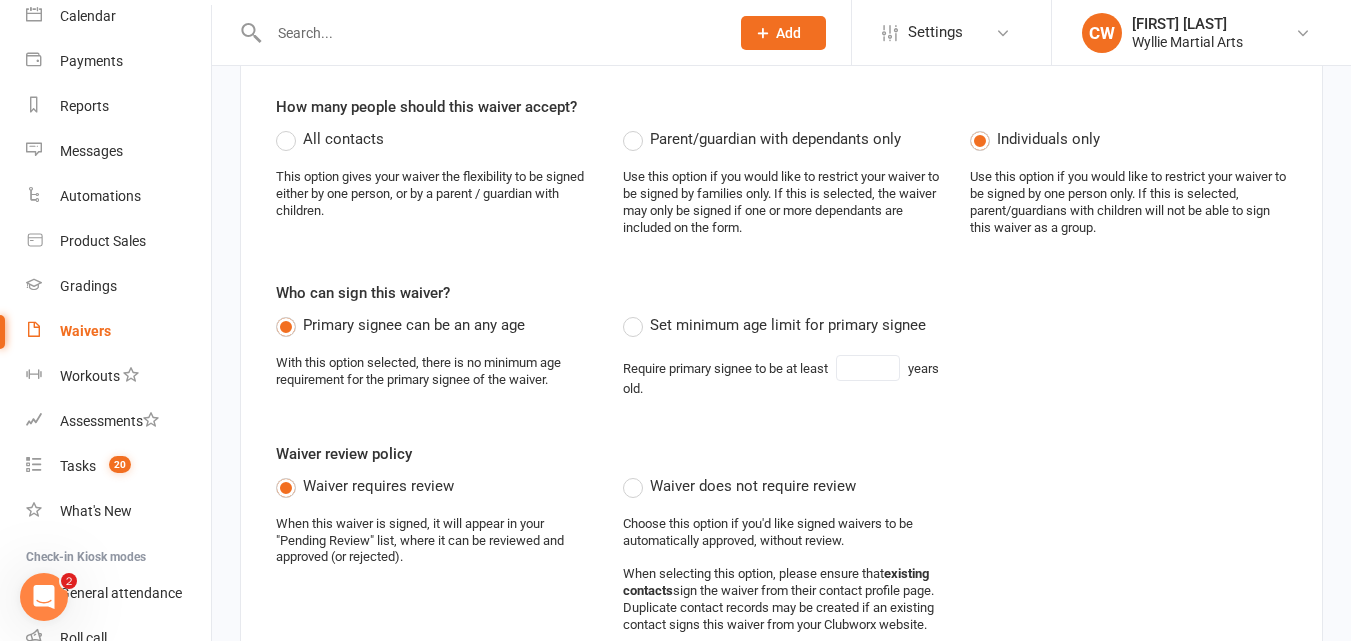 scroll, scrollTop: 0, scrollLeft: 0, axis: both 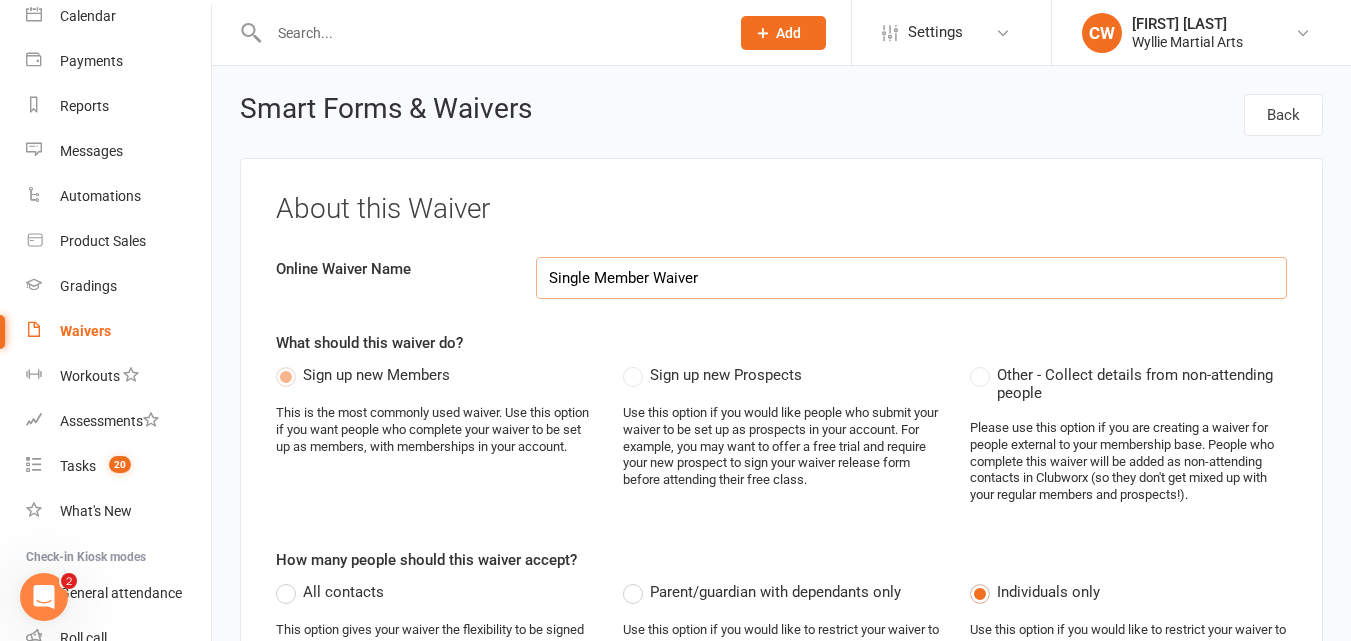 select on "select" 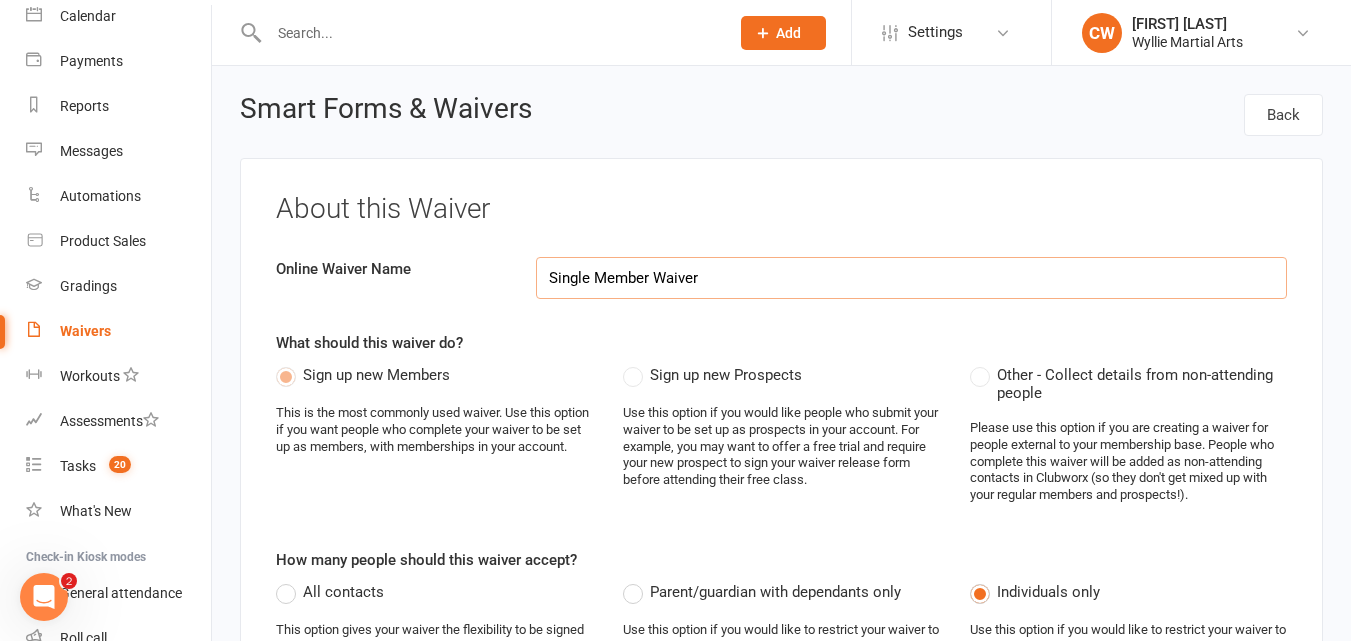 select on "select" 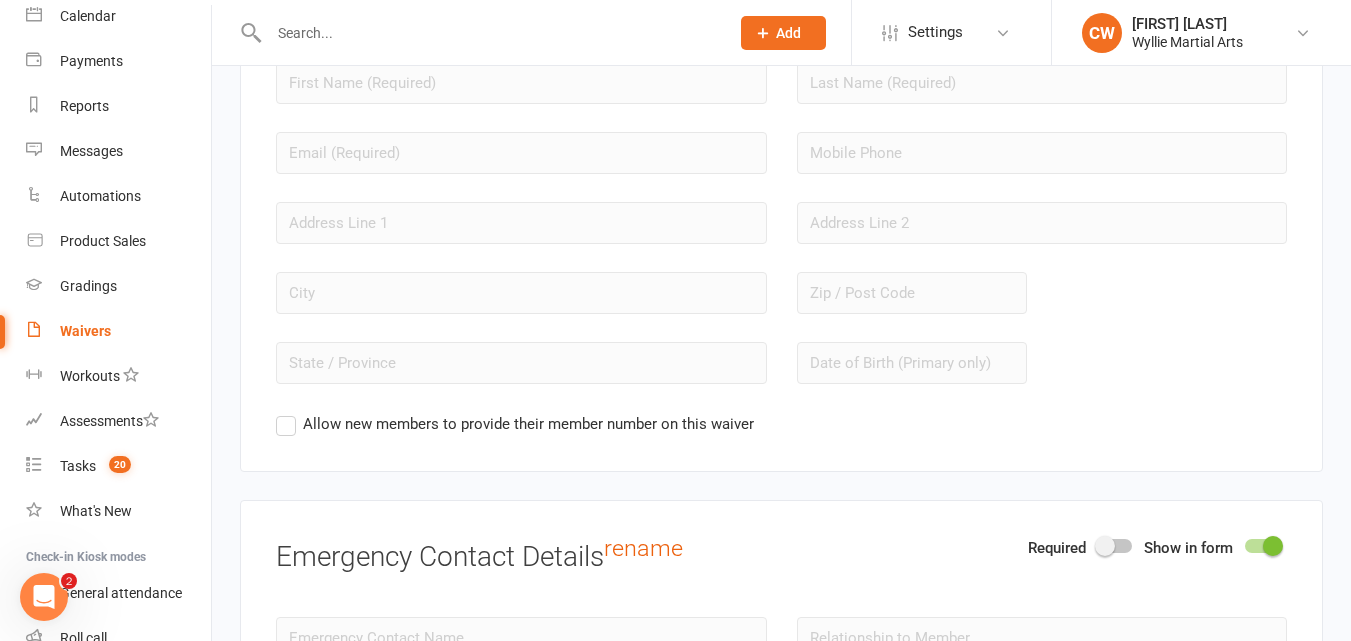 click on "Waiver instructions (optional) Please read carefully, and once happy to acknowledge, date and sign the waiver. Allow new members to provide their member number on this waiver" at bounding box center [781, 186] 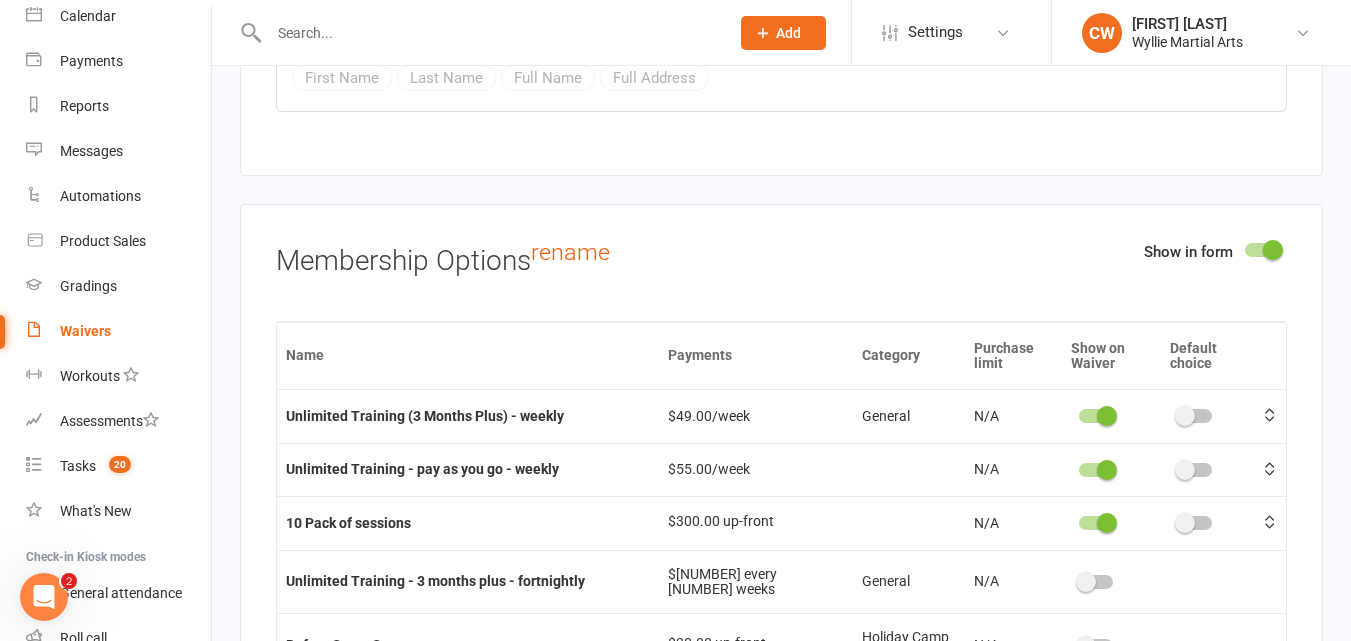 scroll, scrollTop: 7251, scrollLeft: 0, axis: vertical 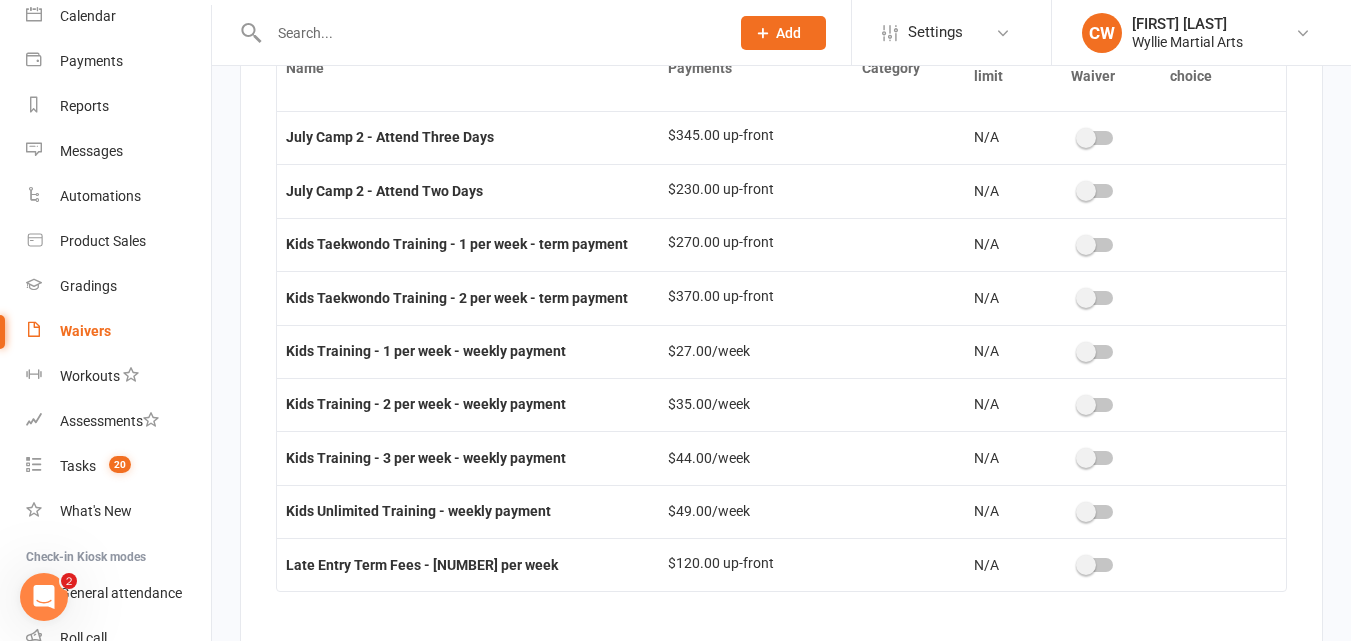 click at bounding box center [477, 32] 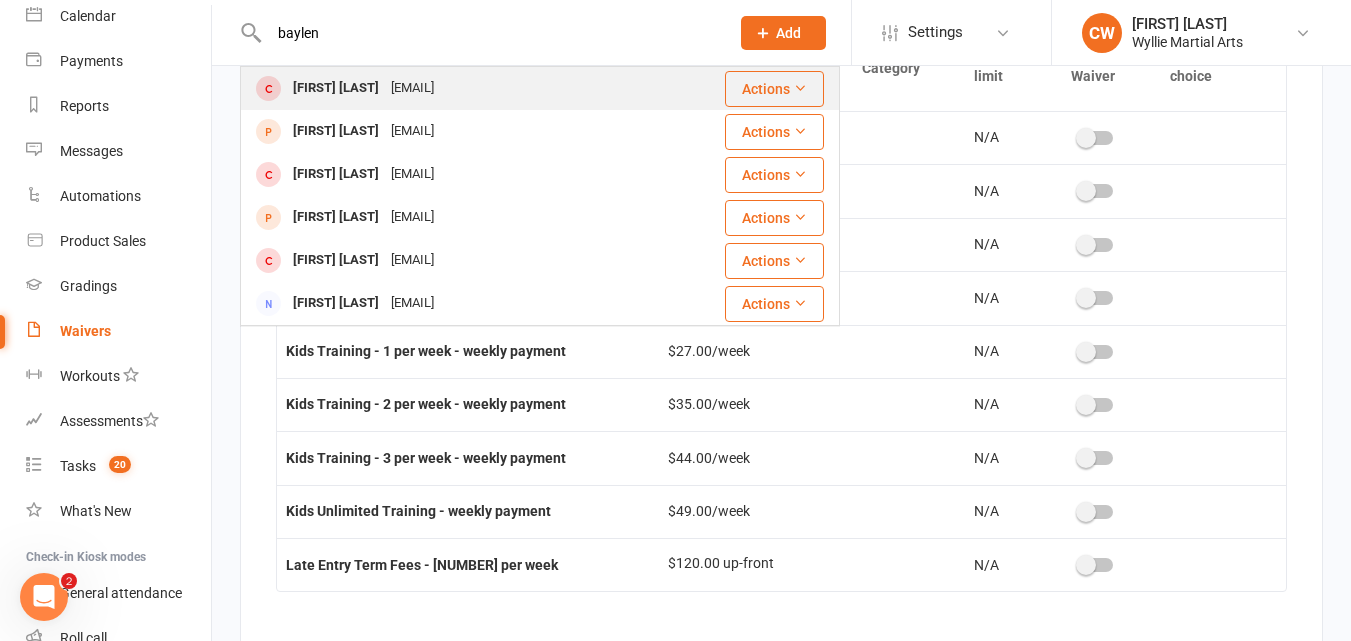 type on "baylen" 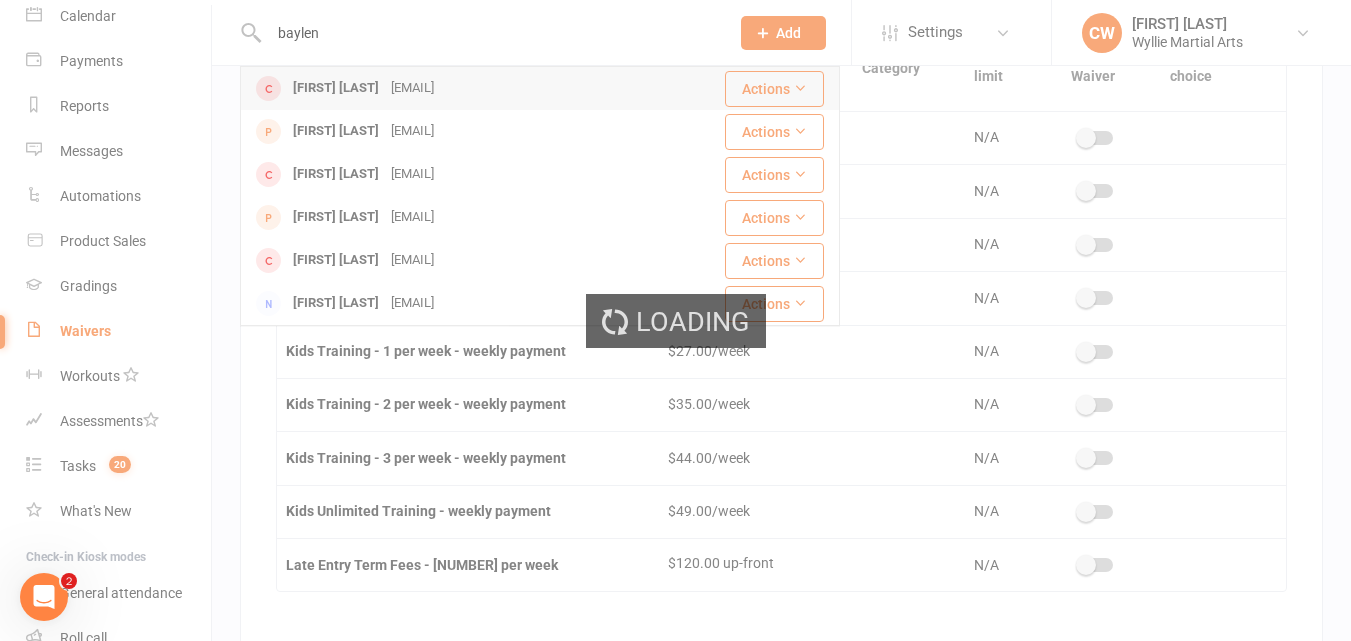 type 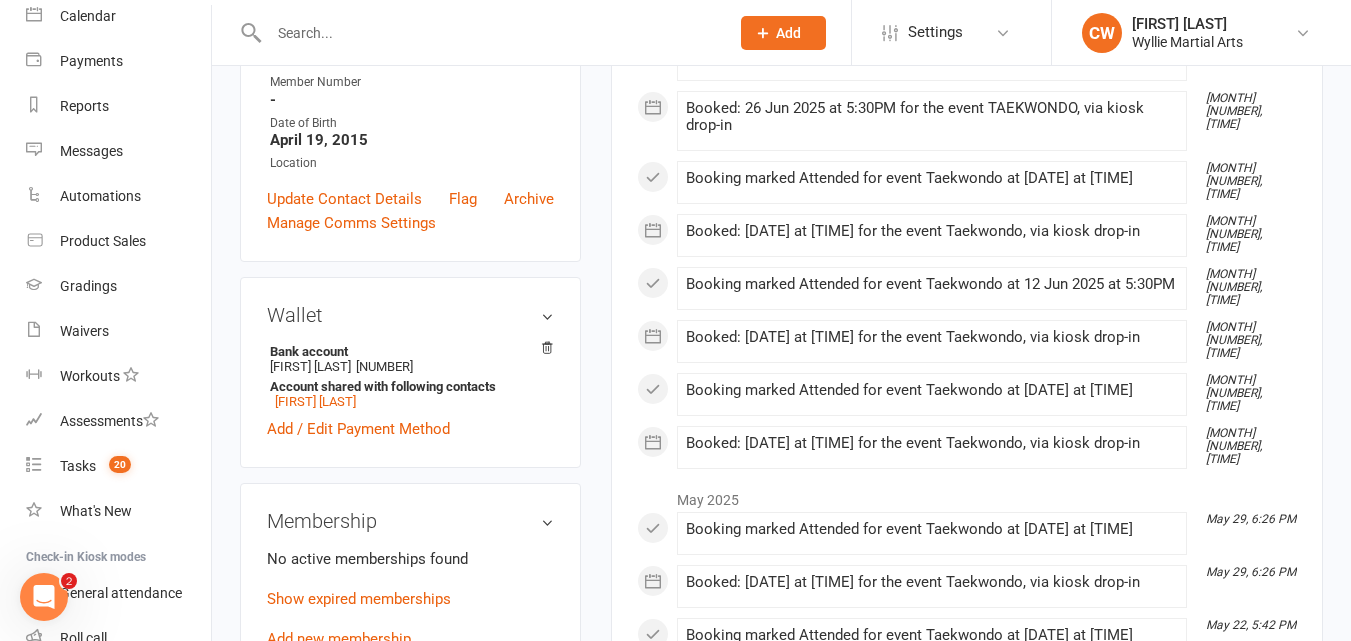 scroll, scrollTop: 414, scrollLeft: 0, axis: vertical 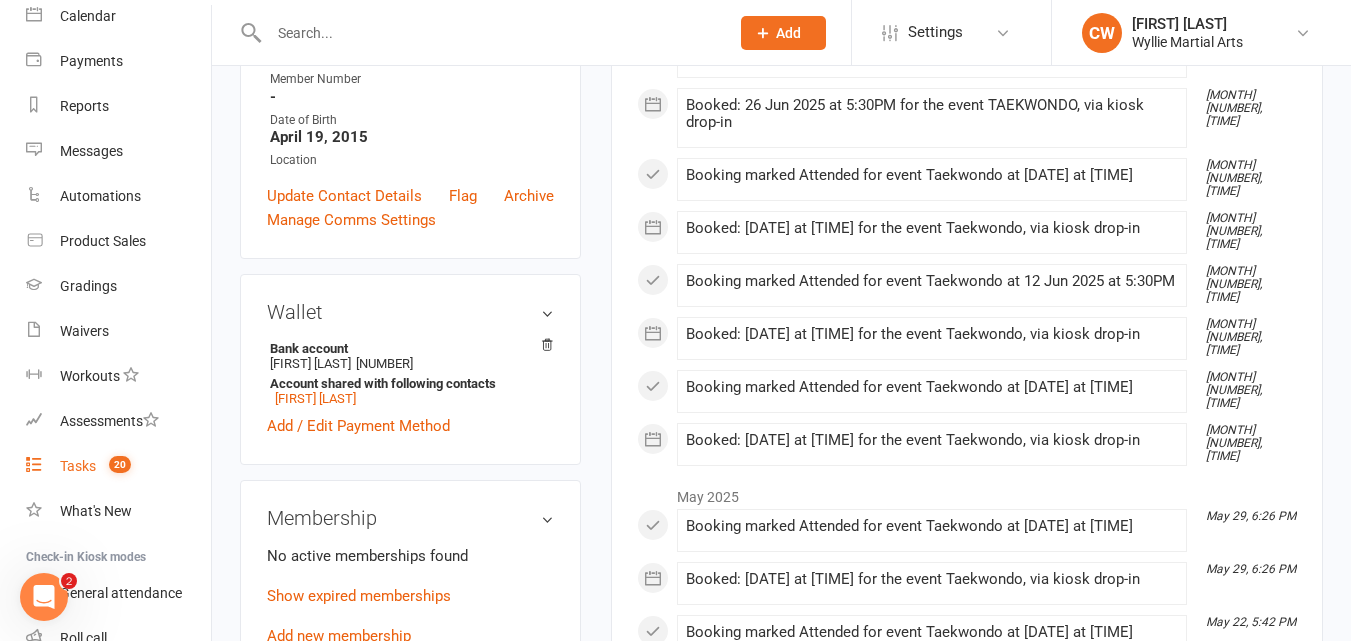 click on "Tasks   20" at bounding box center [118, 466] 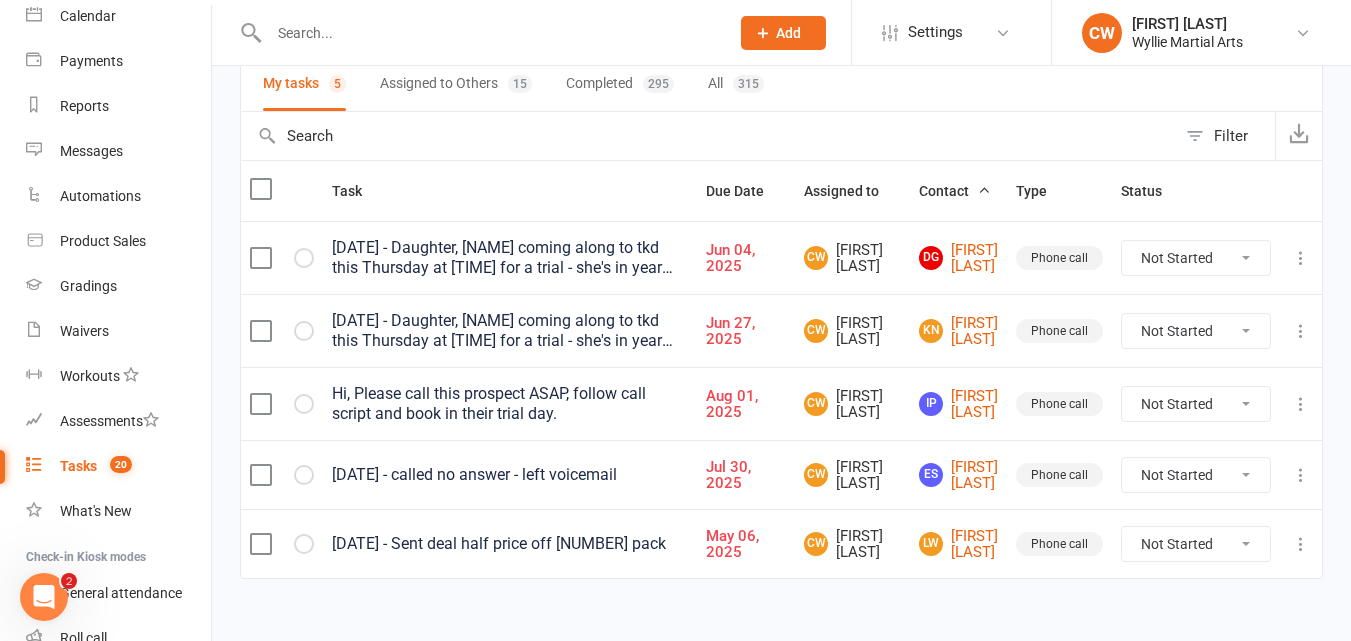scroll, scrollTop: 149, scrollLeft: 0, axis: vertical 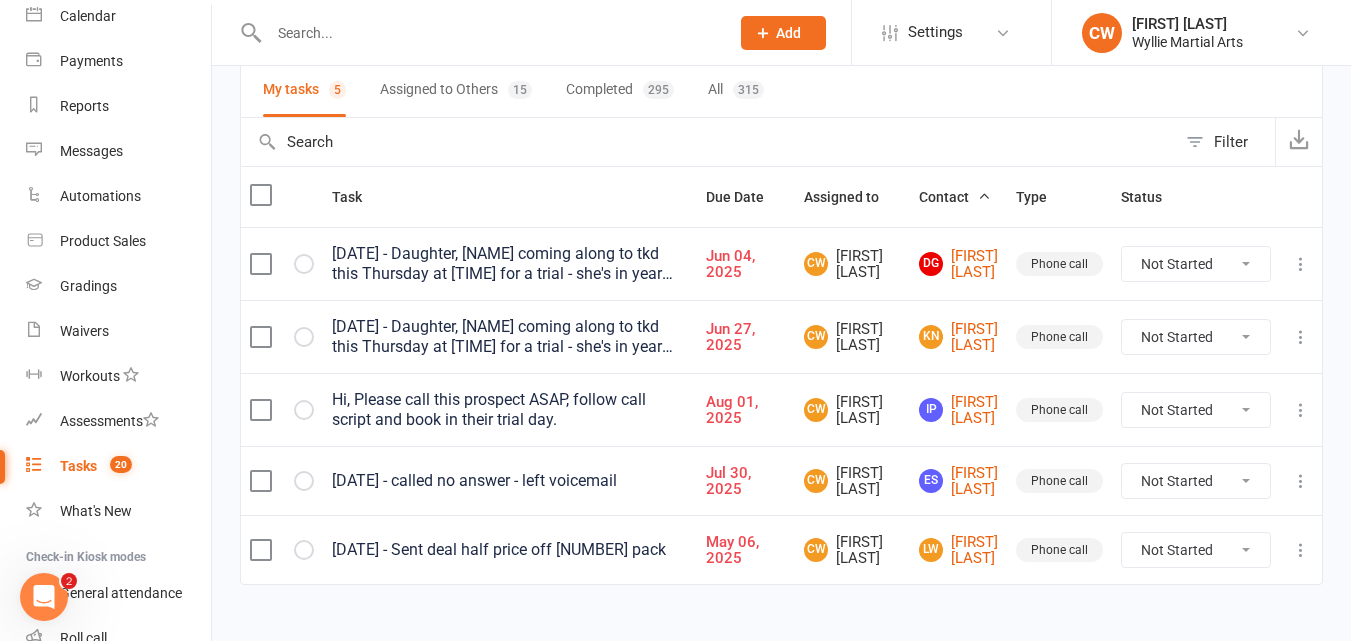 click on "[DATE] - Daughter, [NAME] coming along to tkd this Thursday at [TIME] for a trial - she's in year [NUMBER] at monte and does tkd there" at bounding box center [510, 264] 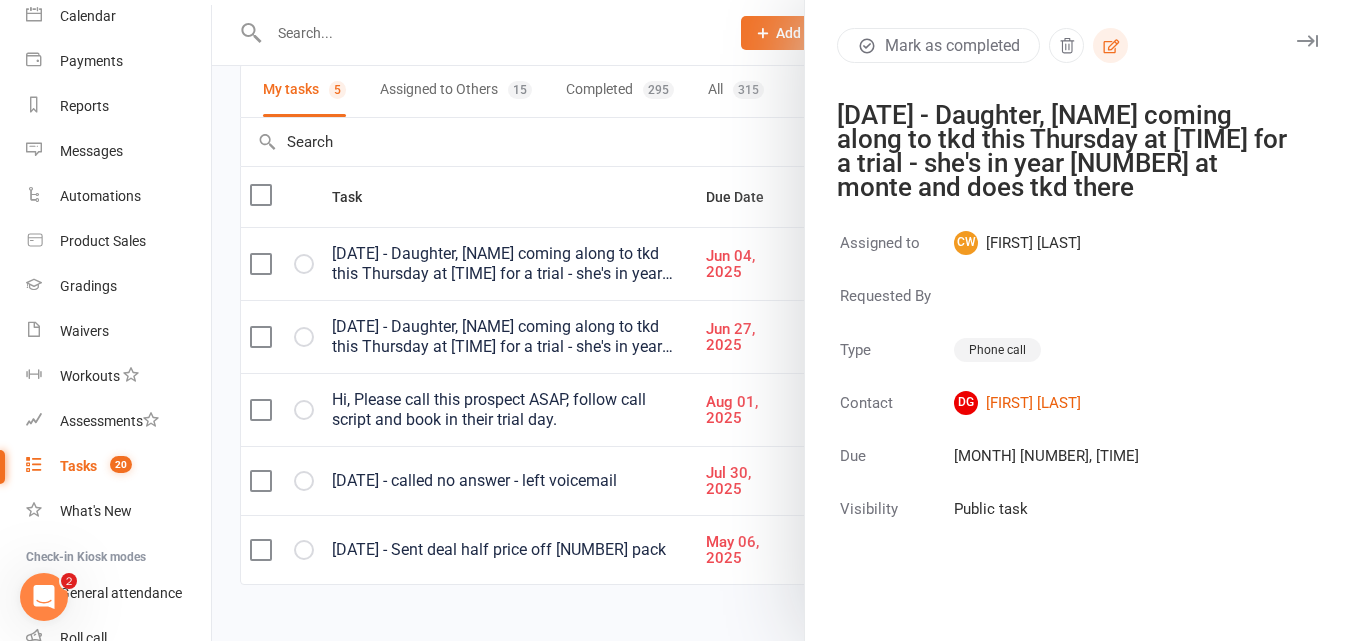 click 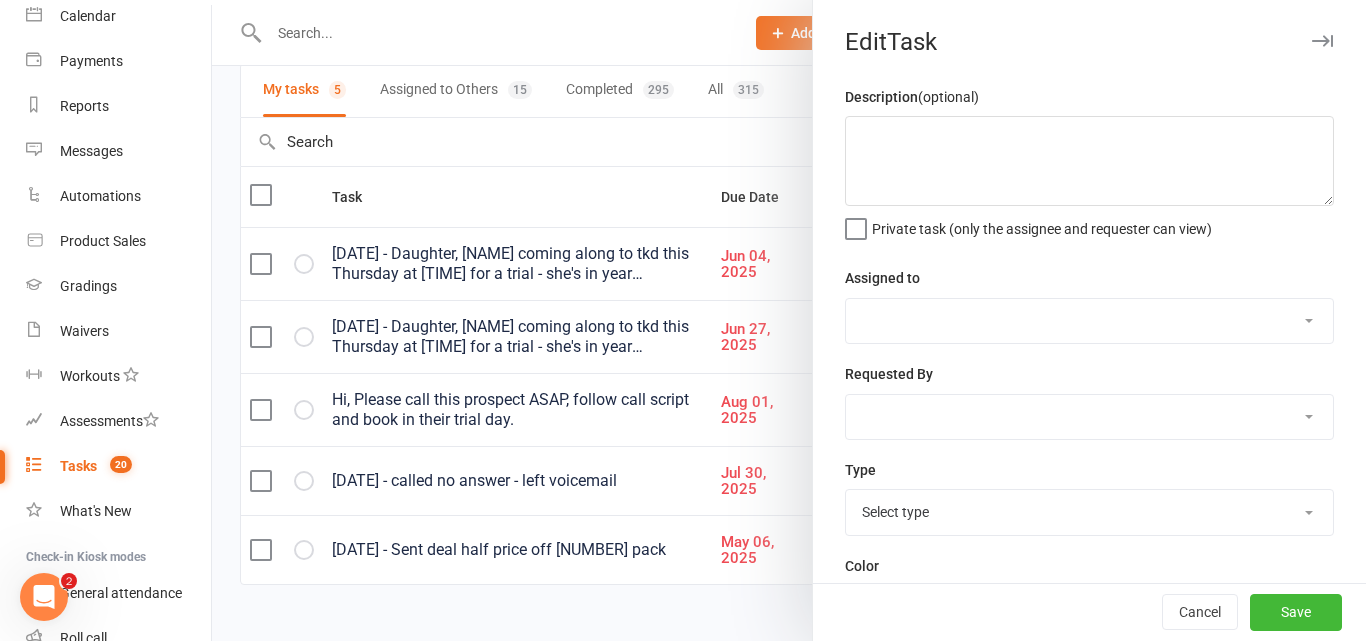 type on "[DATE] - Daughter, [NAME] coming along to tkd this Thursday at [TIME] for a trial - she's in year [NUMBER] at monte and does tkd there" 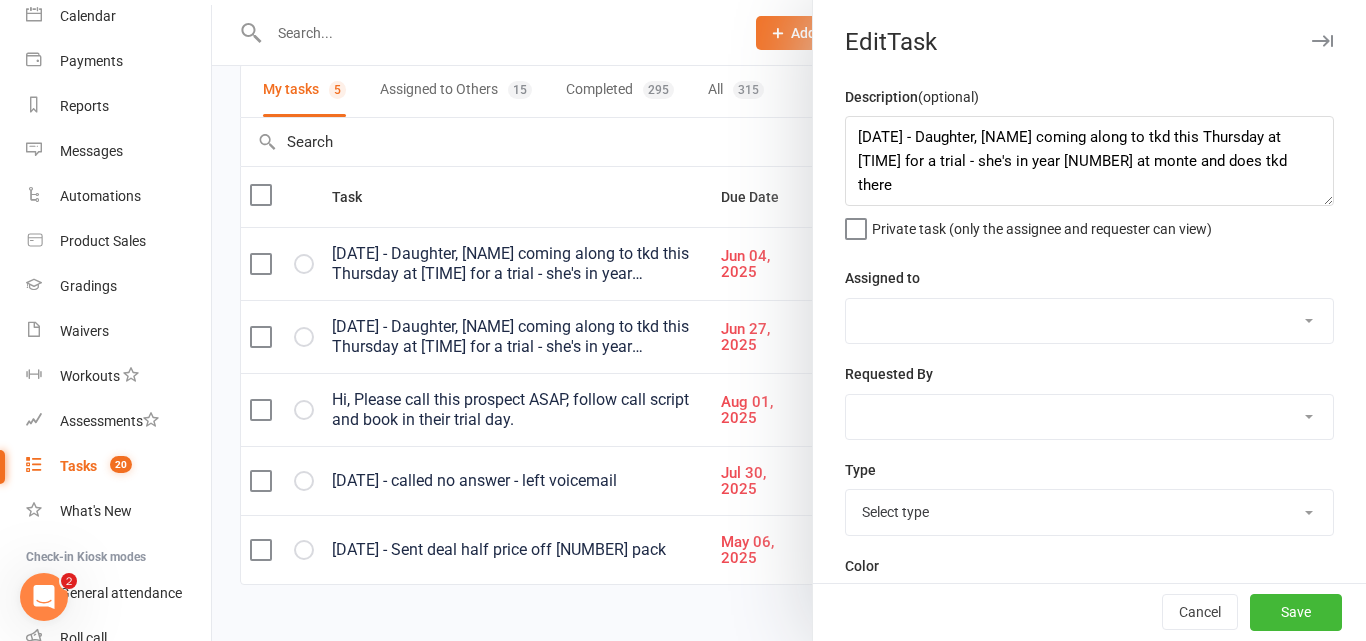 select on "[NUMBER]" 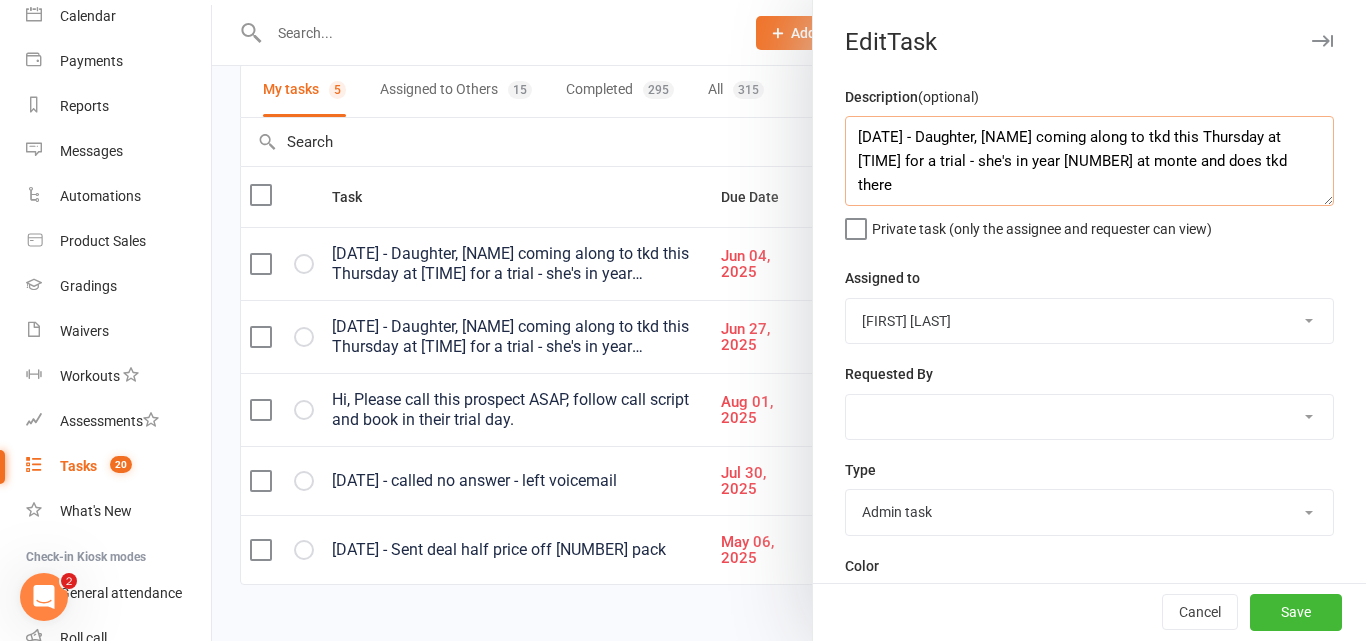 drag, startPoint x: 1012, startPoint y: 177, endPoint x: 475, endPoint y: -47, distance: 581.8462 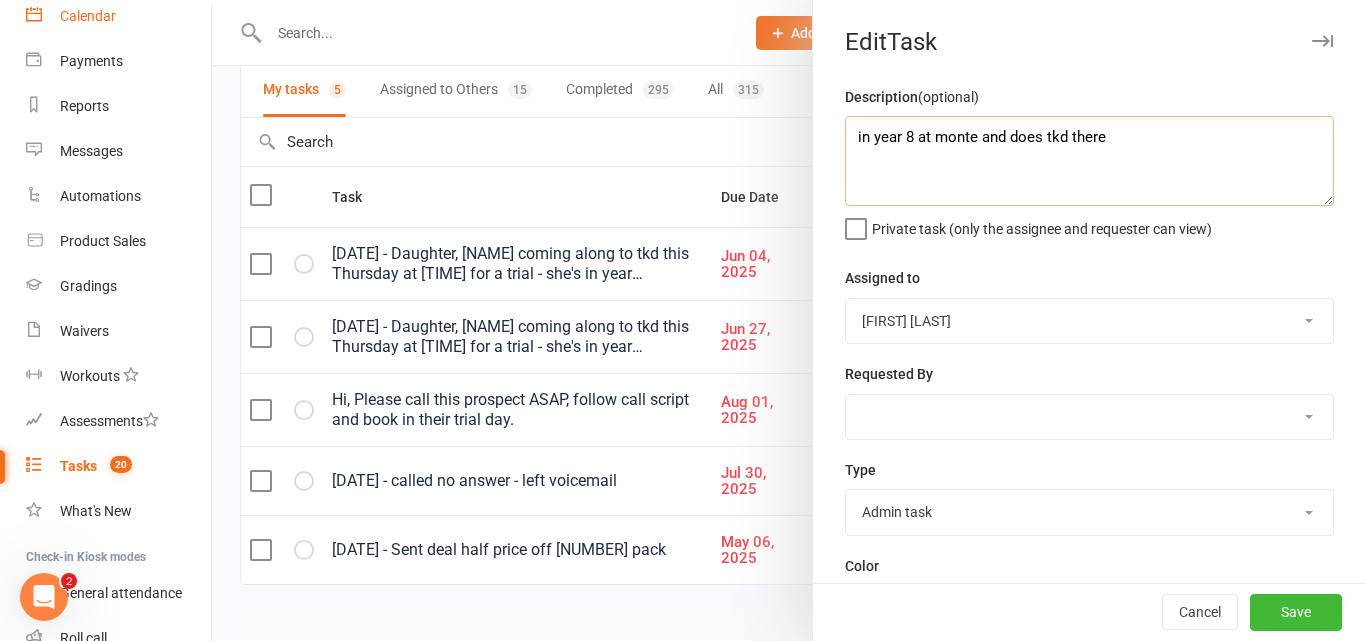 drag, startPoint x: 1120, startPoint y: 141, endPoint x: 103, endPoint y: 20, distance: 1024.1729 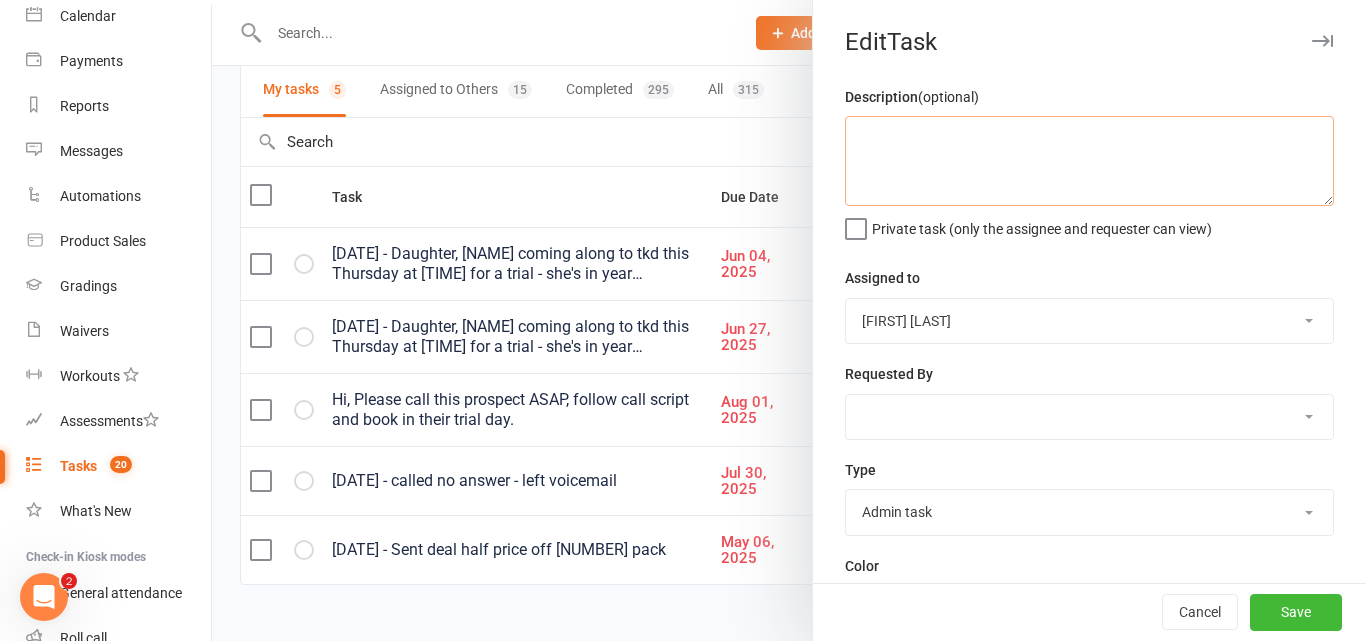 paste on "[DATE] - Sent member options last week - he didnt respond. Sent follow up text to see if keen" 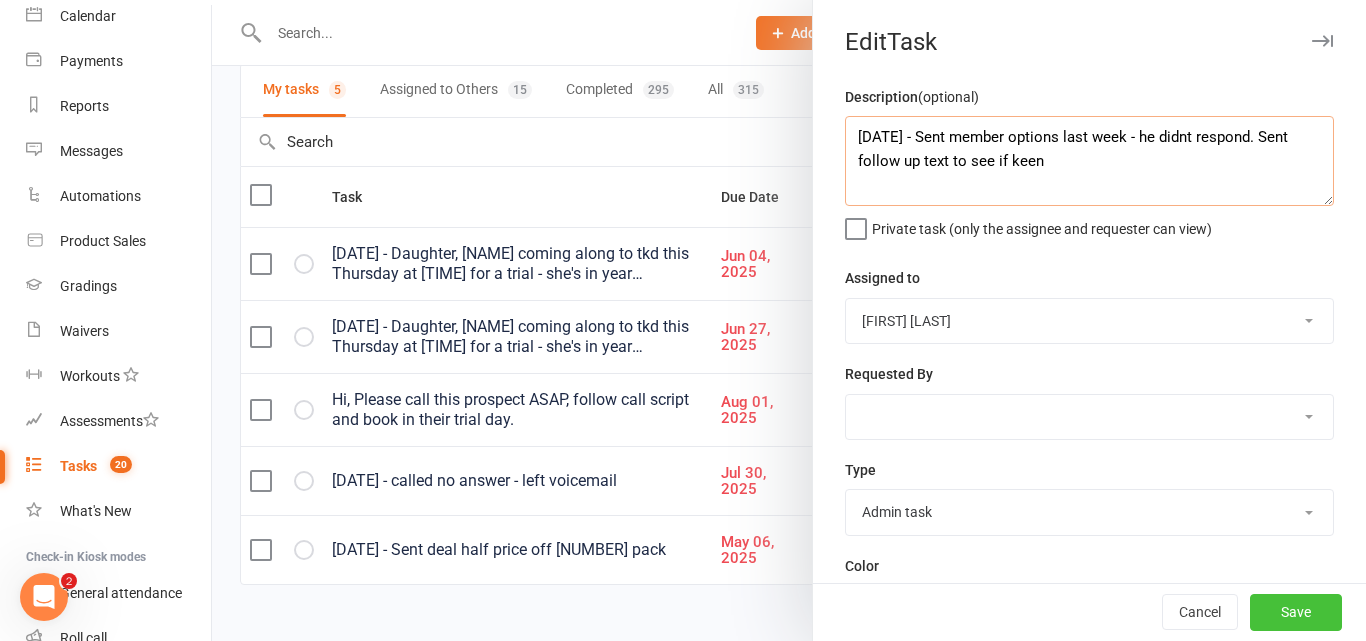 type on "[DATE] - Sent member options last week - he didnt respond. Sent follow up text to see if keen" 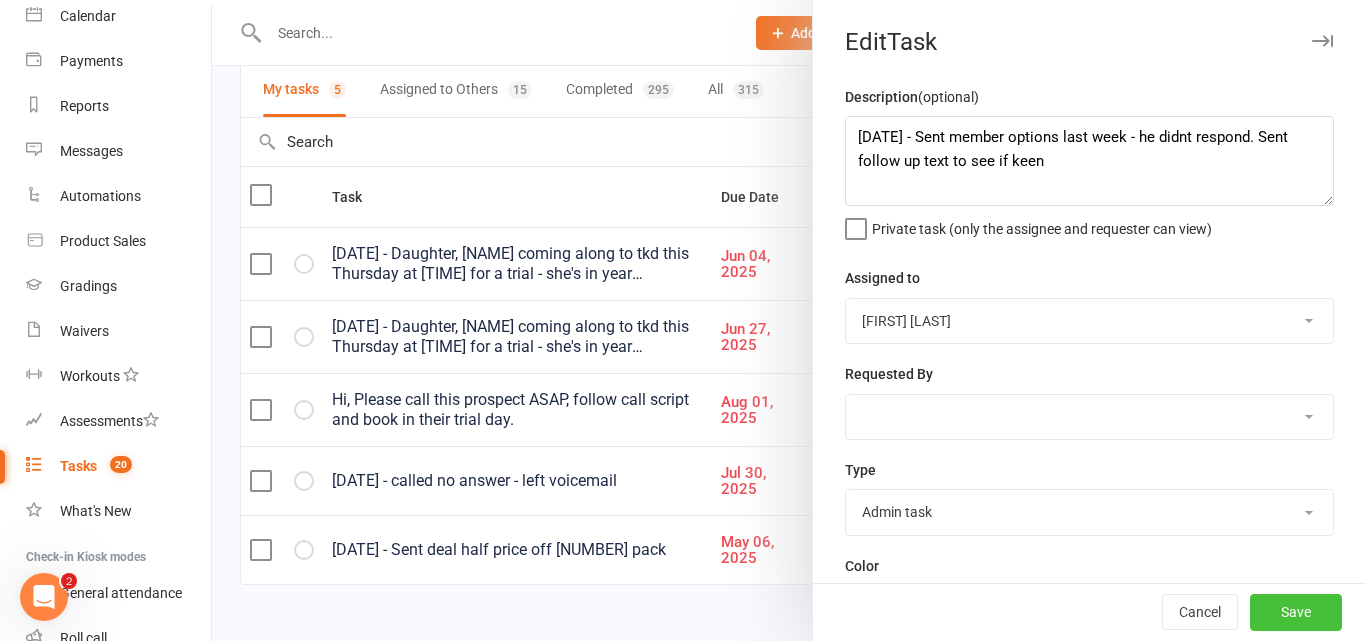 click on "Save" at bounding box center [1296, 613] 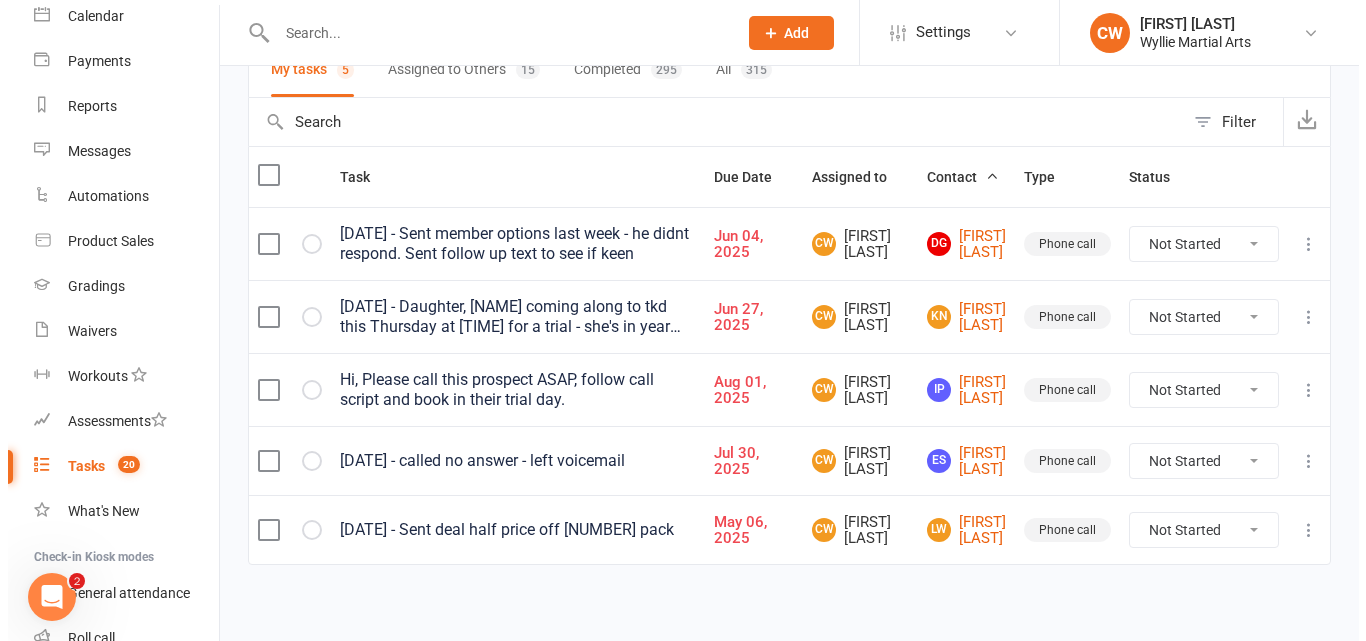 scroll, scrollTop: 191, scrollLeft: 0, axis: vertical 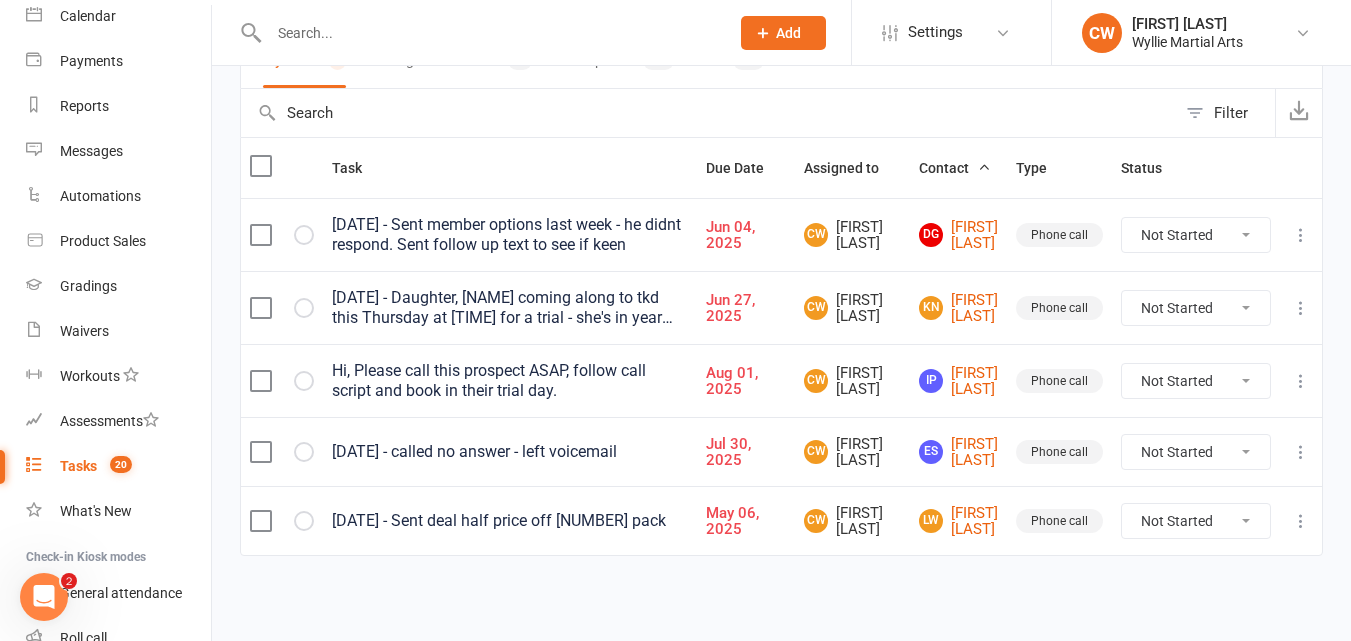 click on "Hi,
Please call this prospect ASAP, follow call script and book in their trial day." at bounding box center (510, 381) 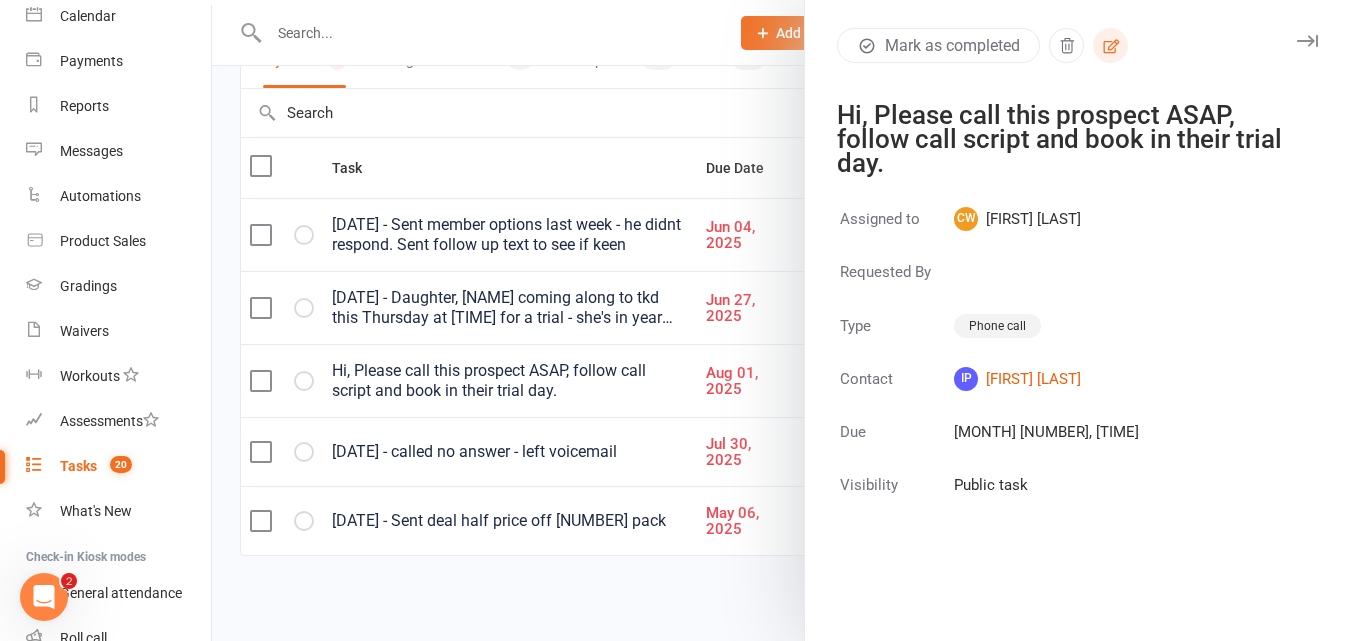 click 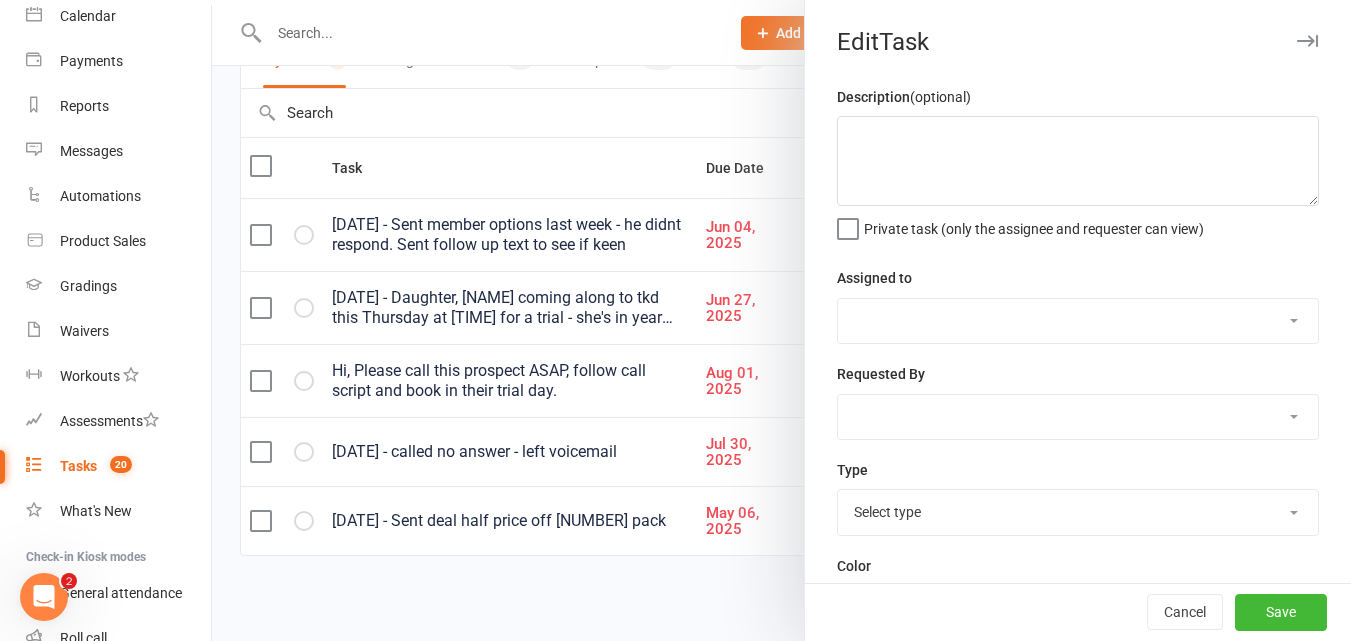 type on "Hi,
Please call this prospect ASAP, follow call script and book in their trial day." 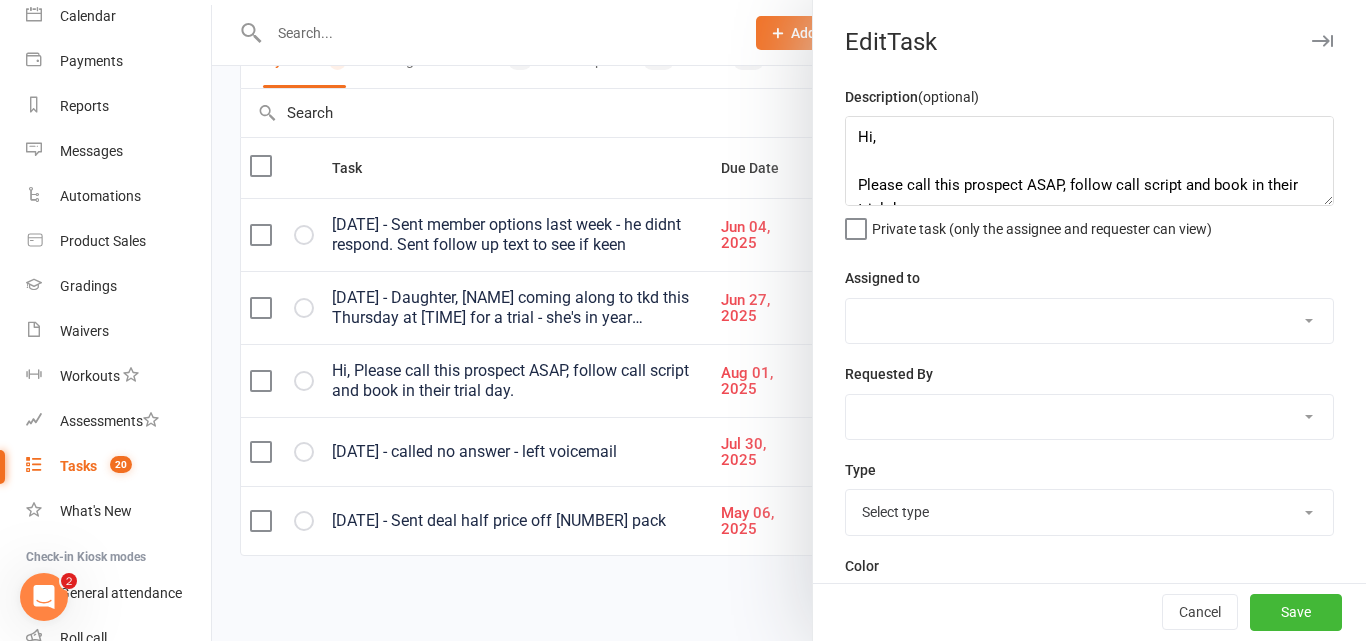 select on "[NUMBER]" 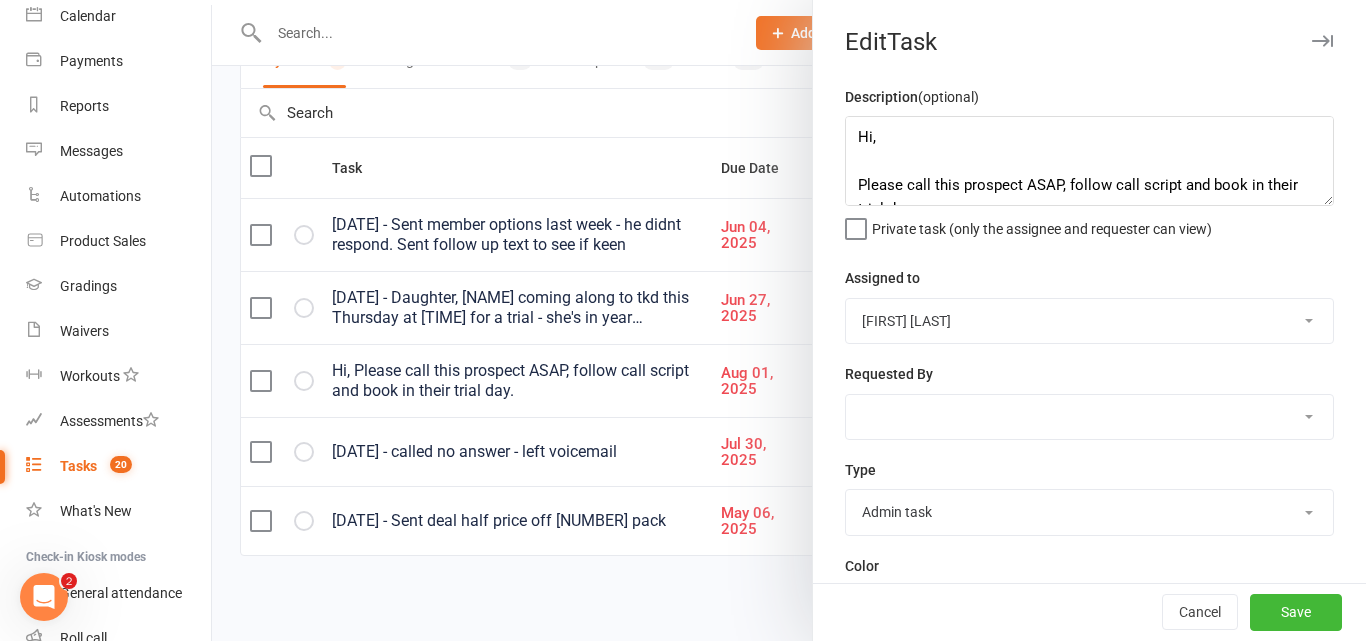 scroll, scrollTop: 24, scrollLeft: 0, axis: vertical 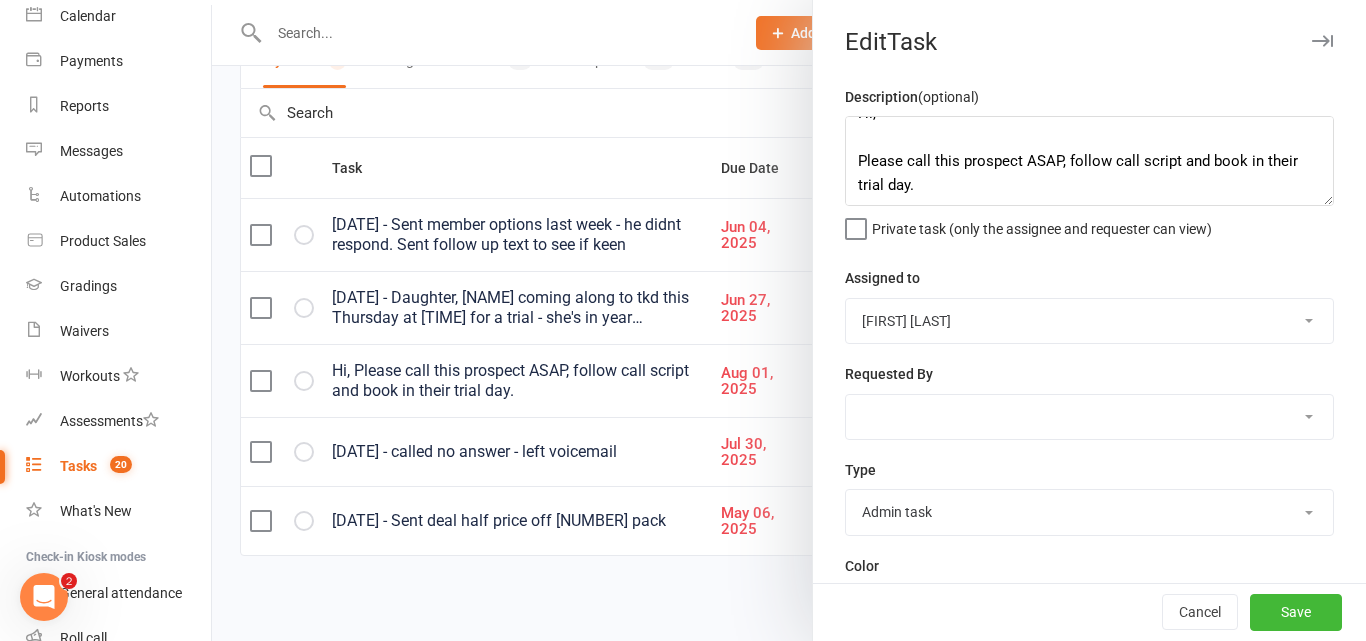 click on "Description (optional) Hi,
Please call this prospect ASAP, follow call script and book in their trial day. Private task (only the assignee and requester can view)" at bounding box center (1089, 161) 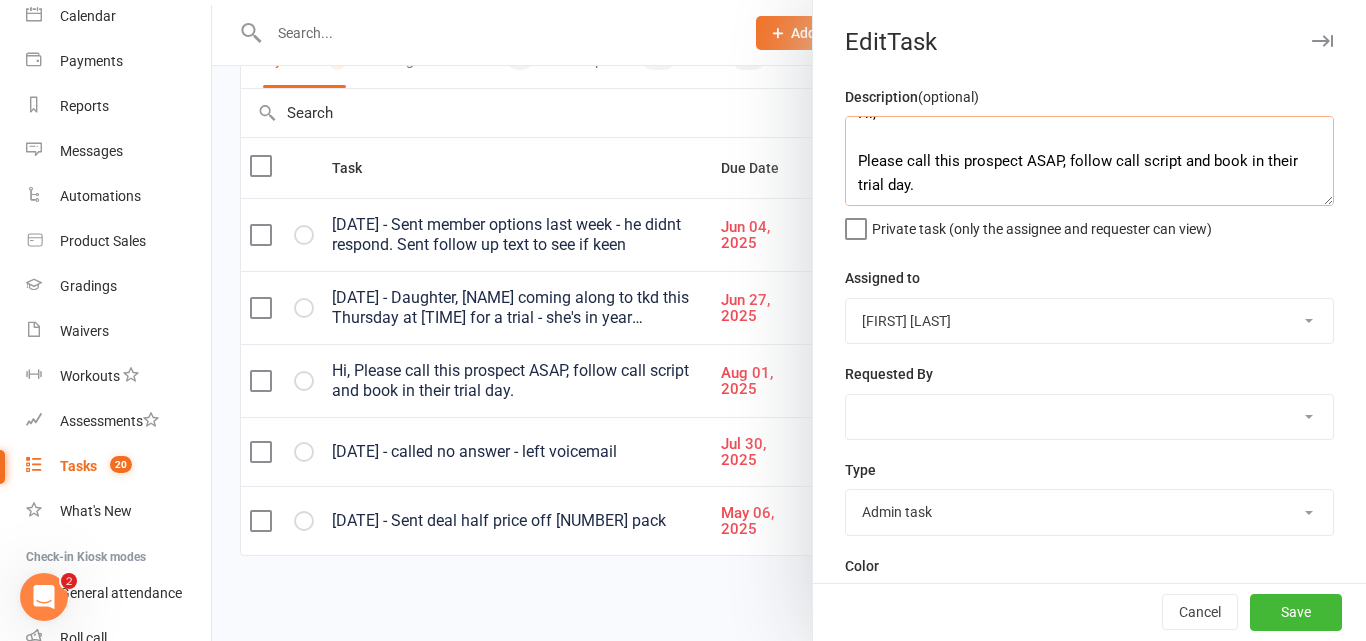 scroll, scrollTop: 0, scrollLeft: 0, axis: both 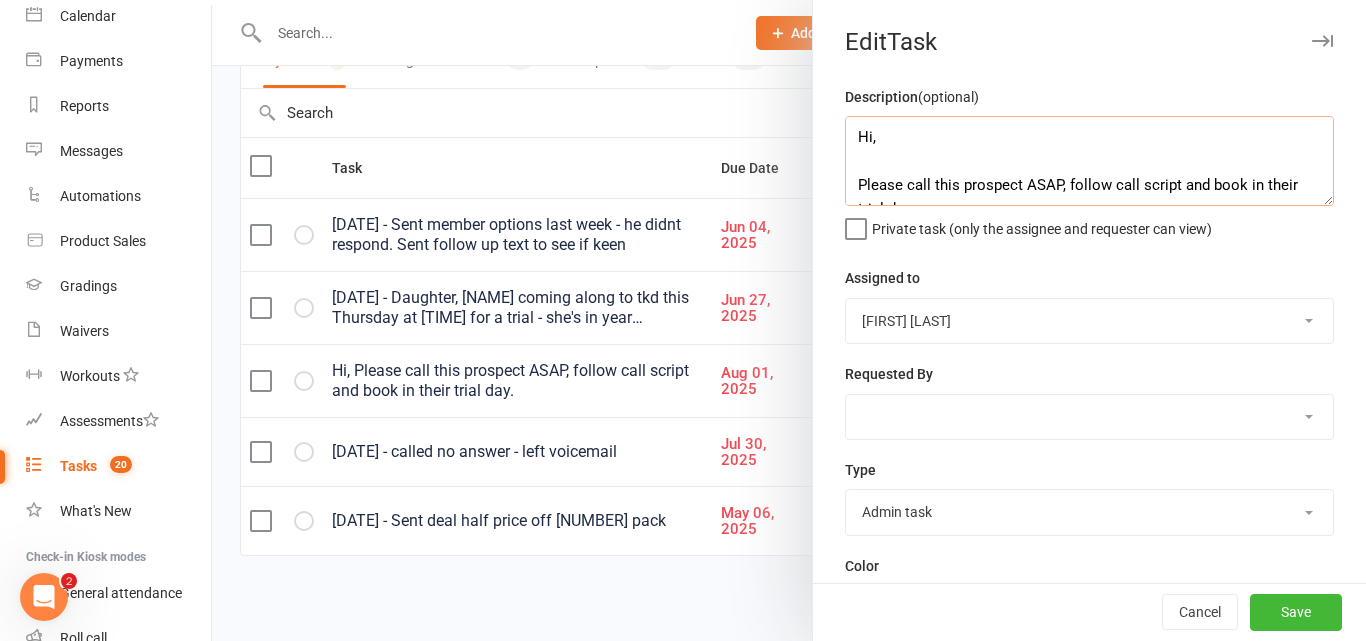 drag, startPoint x: 967, startPoint y: 186, endPoint x: 580, endPoint y: -49, distance: 452.76263 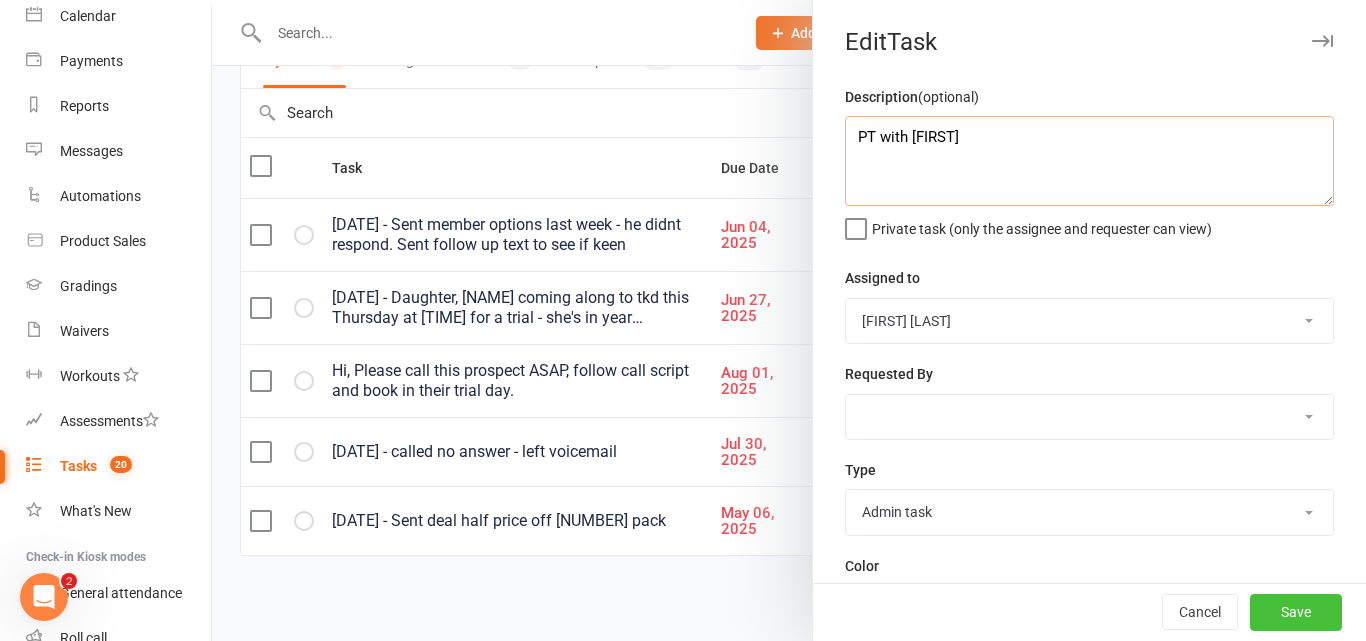 type on "PT with [FIRST]" 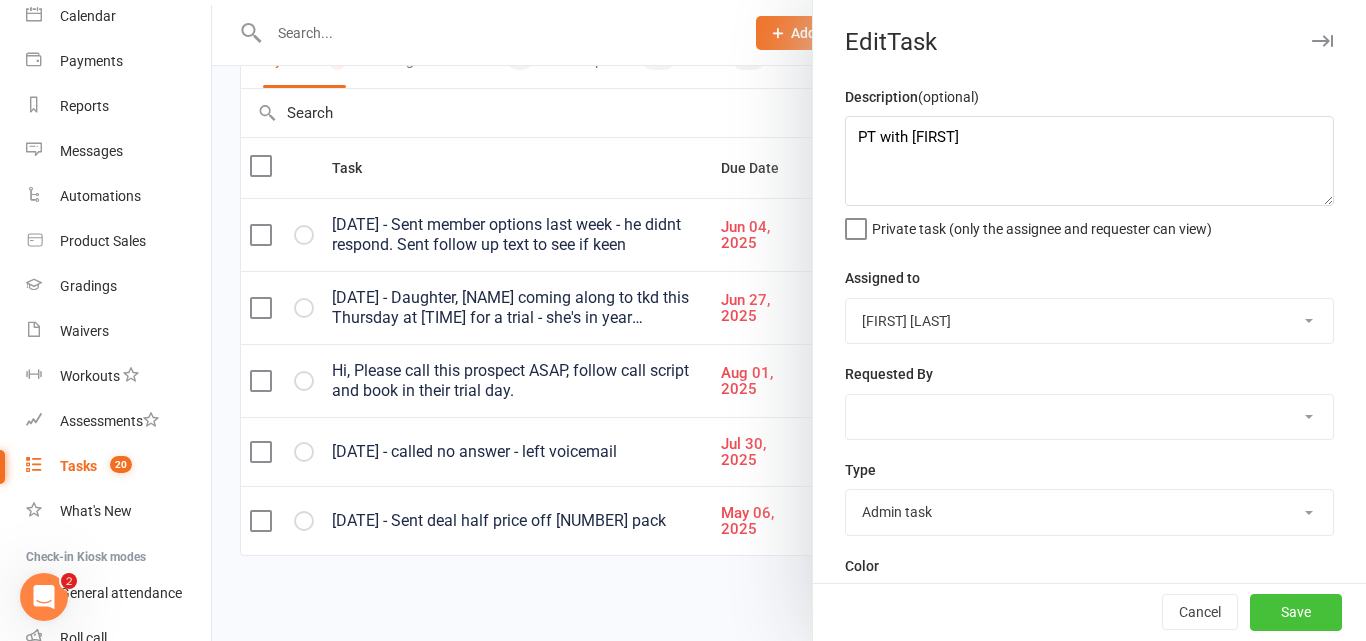 click on "Save" at bounding box center (1296, 613) 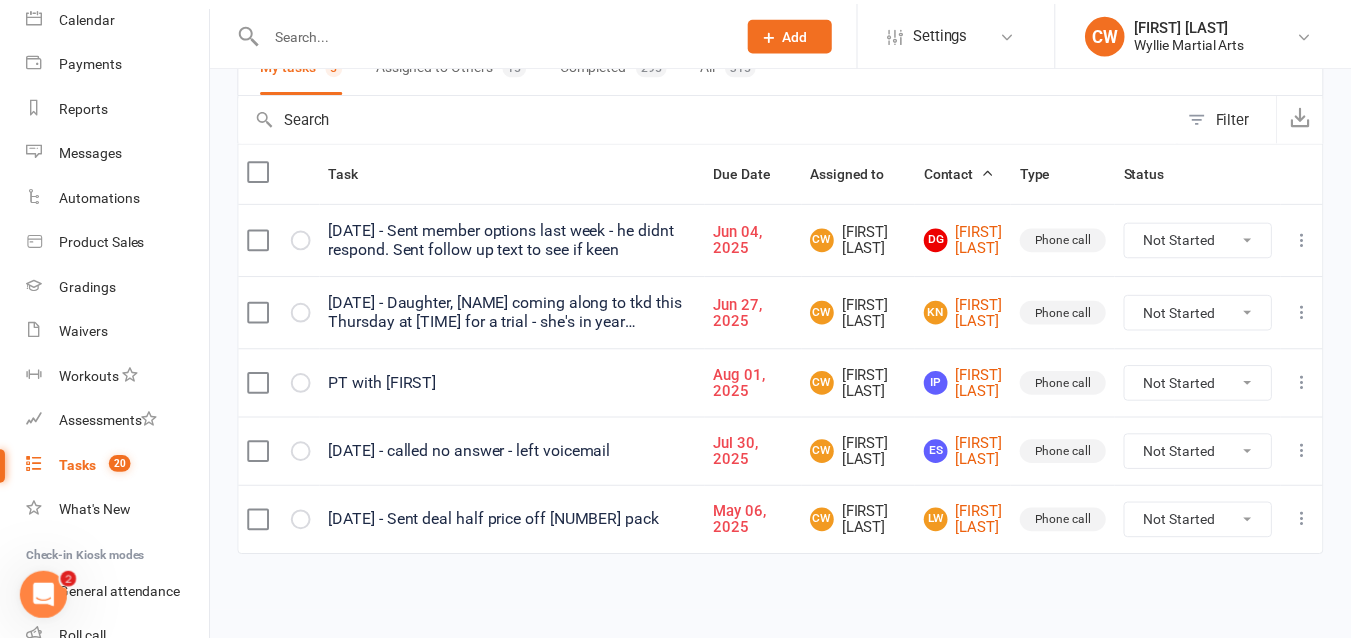 scroll, scrollTop: 187, scrollLeft: 0, axis: vertical 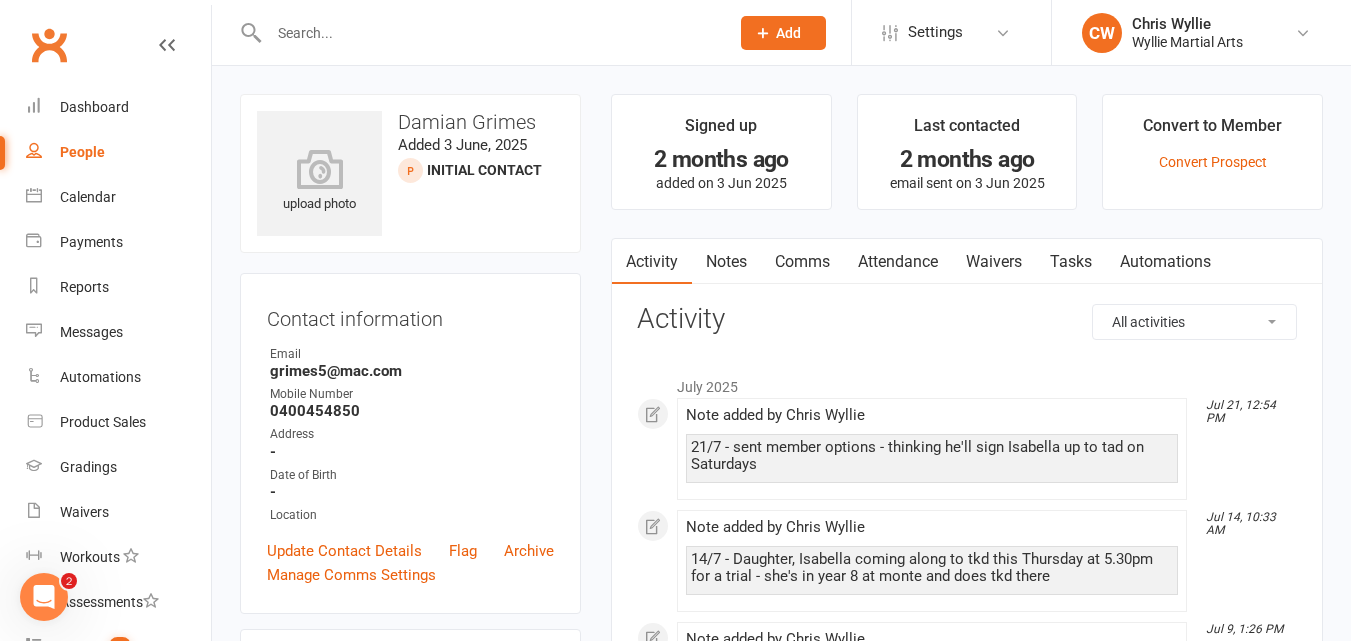 click on "Notes" at bounding box center (726, 262) 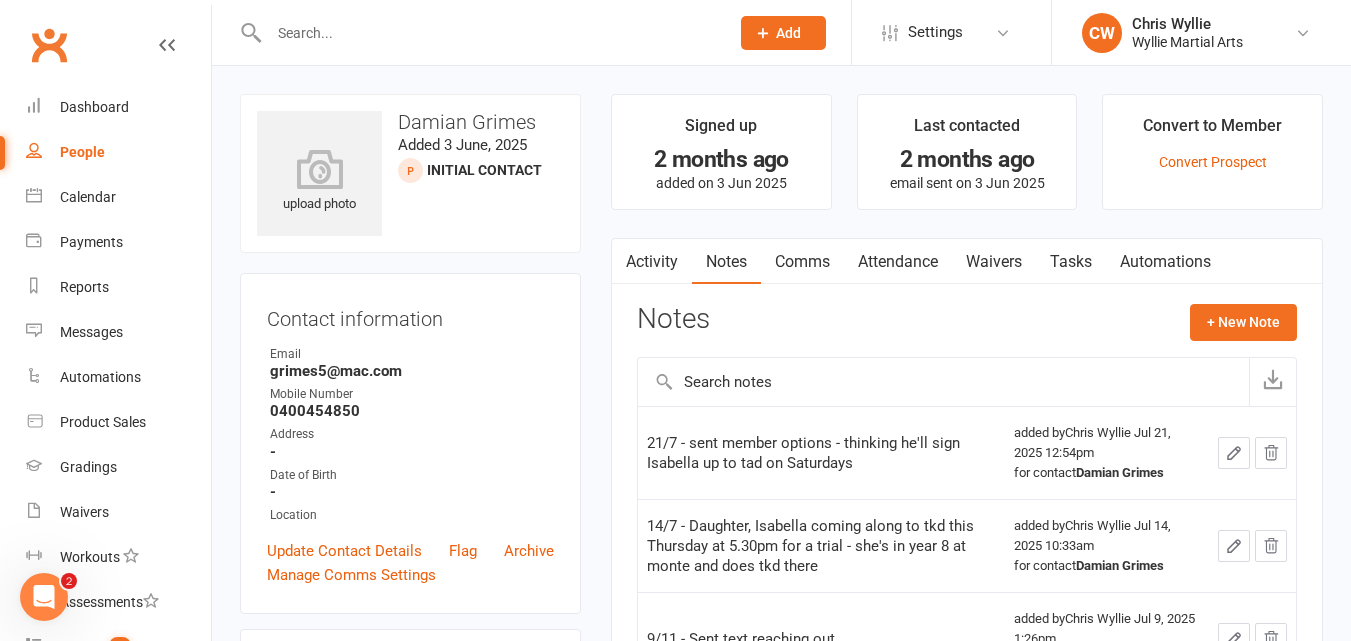 click on "Notes + New Note" at bounding box center [967, 330] 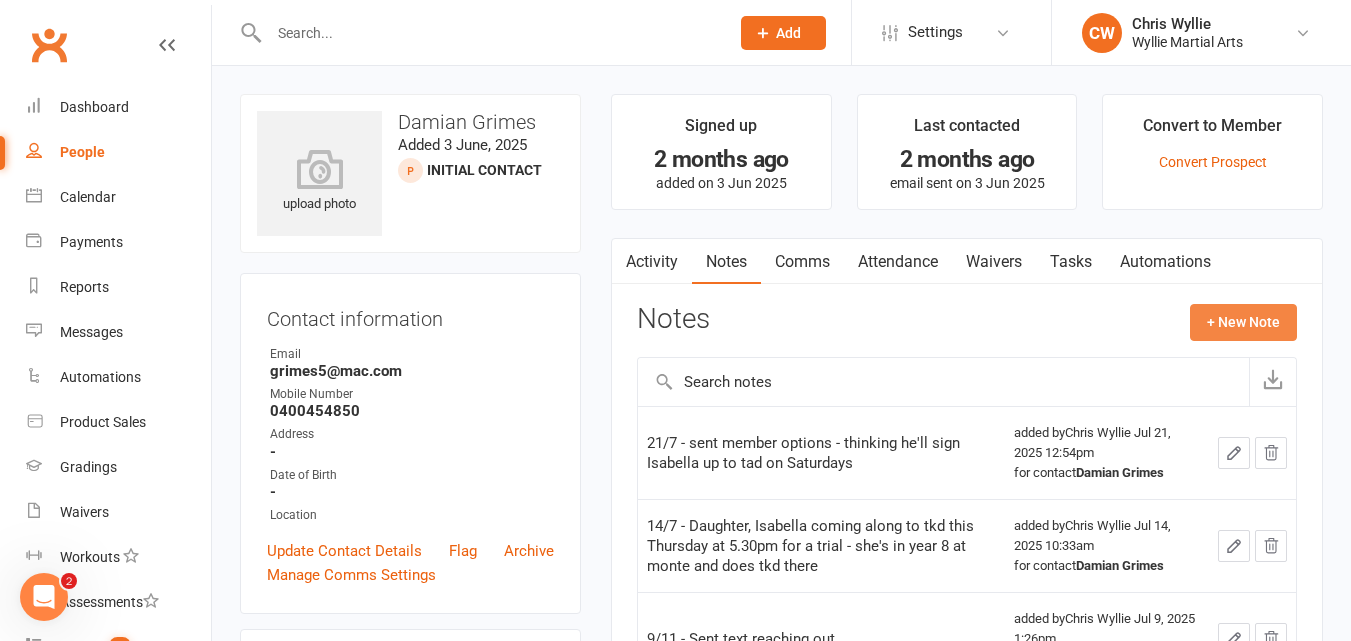 click on "+ New Note" at bounding box center (1243, 322) 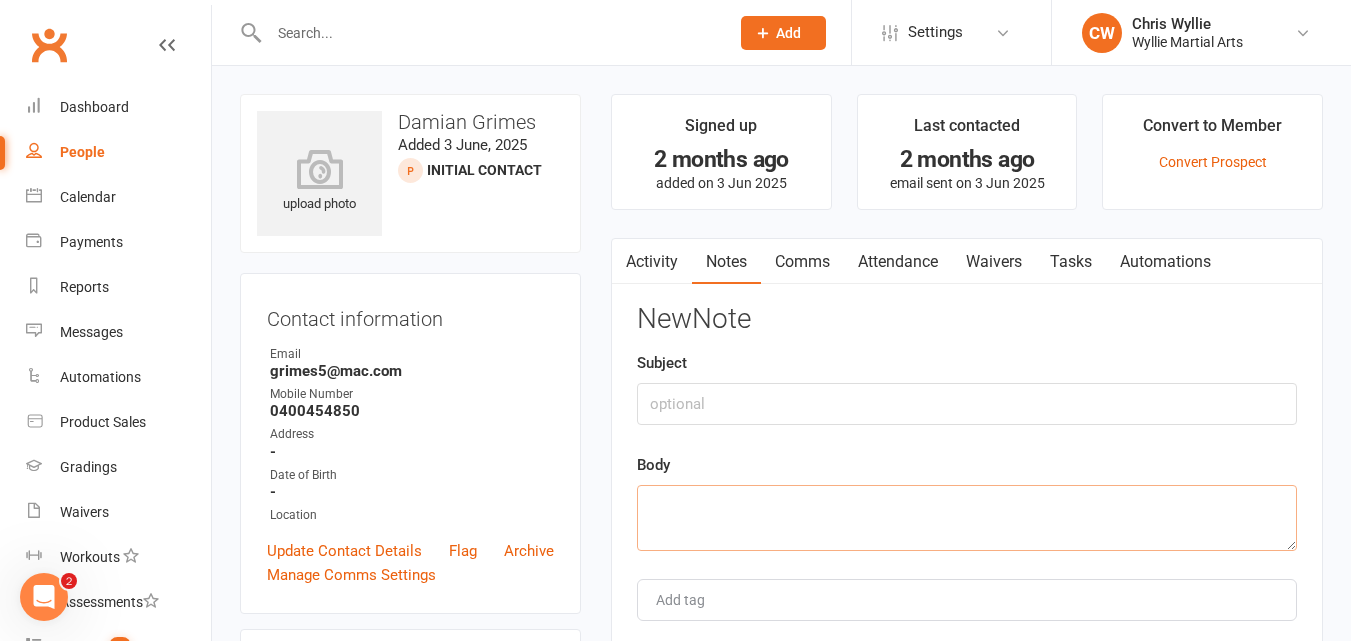 click at bounding box center [967, 518] 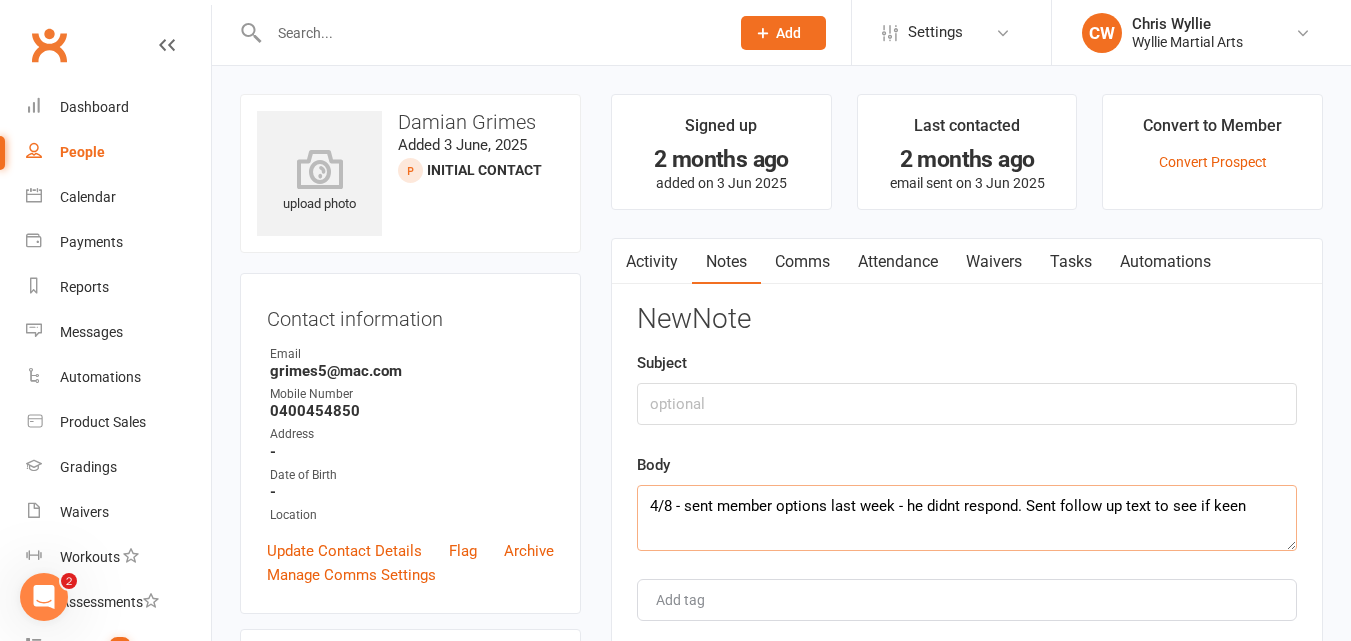 drag, startPoint x: 1271, startPoint y: 503, endPoint x: 232, endPoint y: 440, distance: 1040.9082 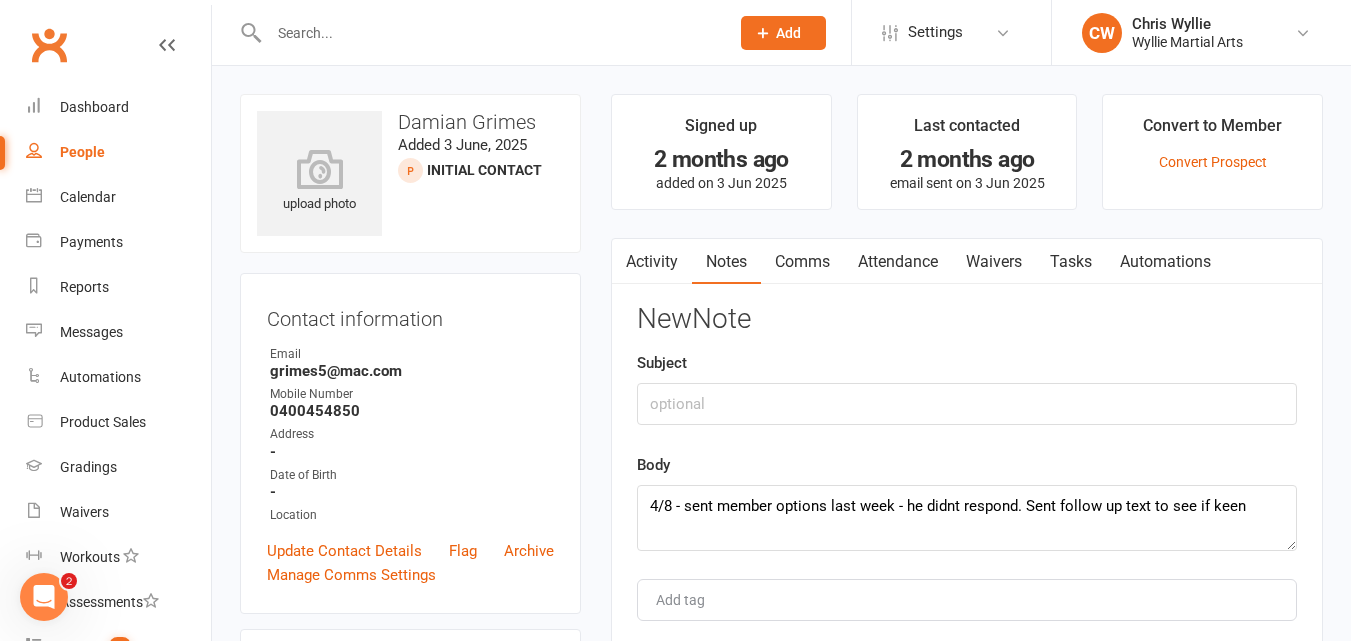 click on "Add tag" at bounding box center [967, 600] 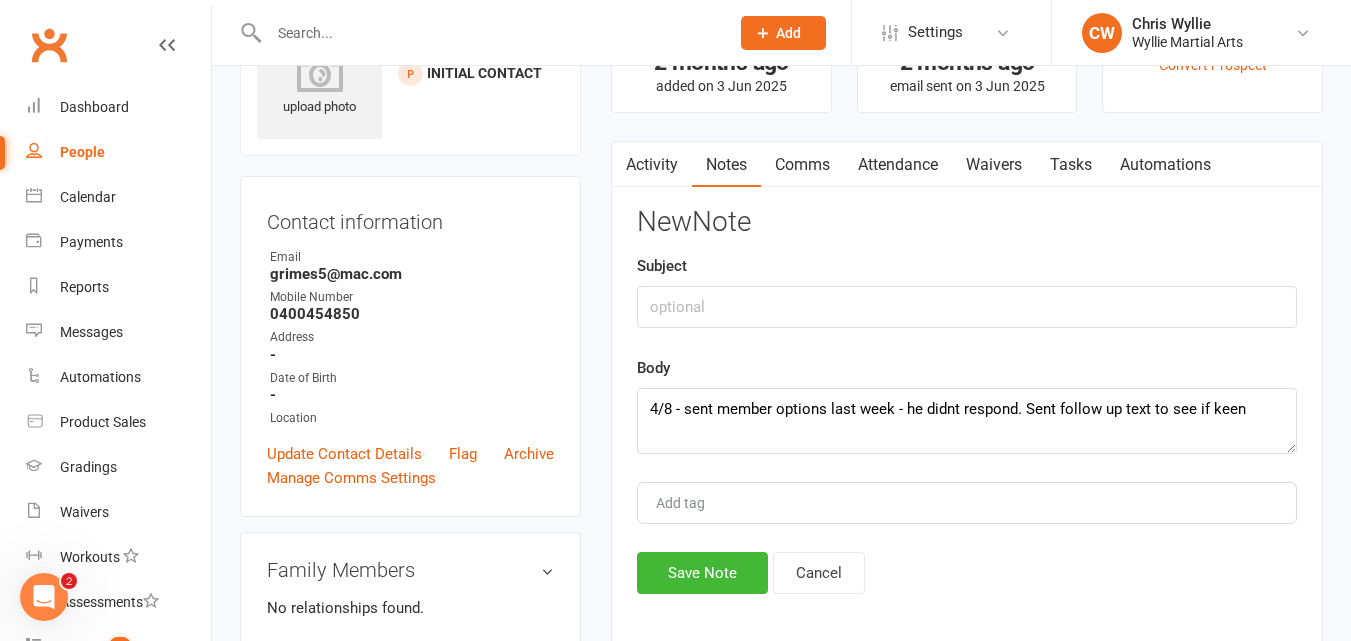 scroll, scrollTop: 249, scrollLeft: 0, axis: vertical 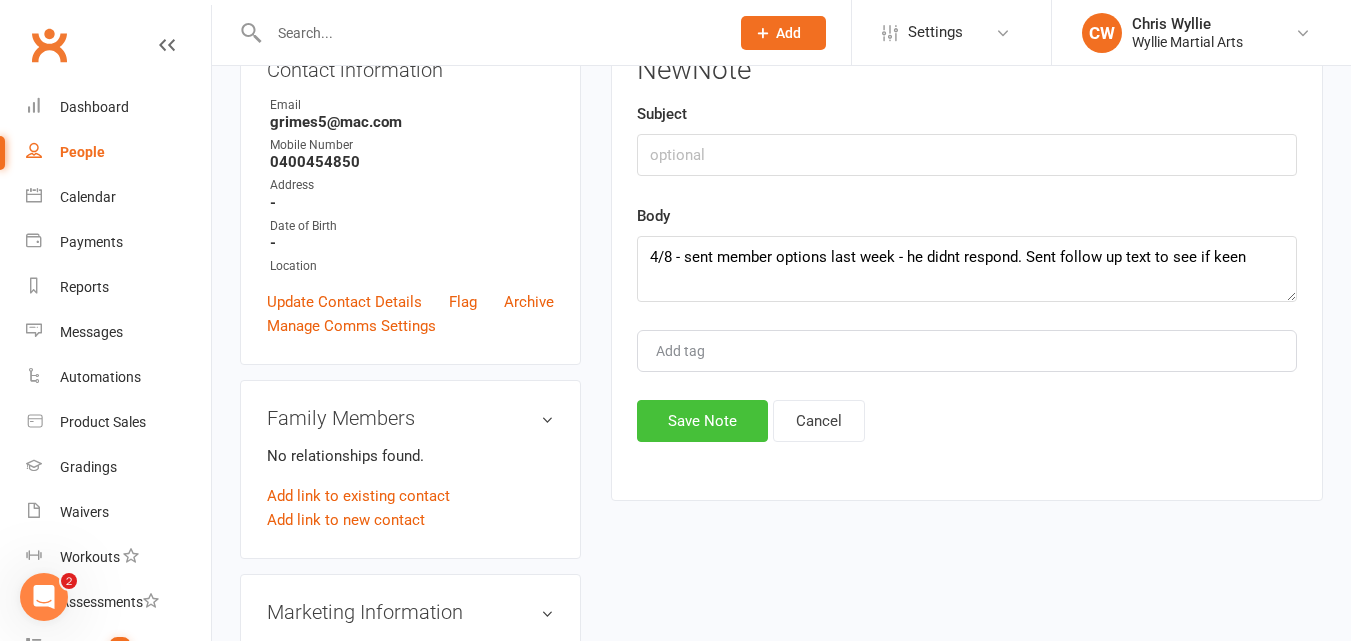click on "Save Note" at bounding box center (702, 421) 